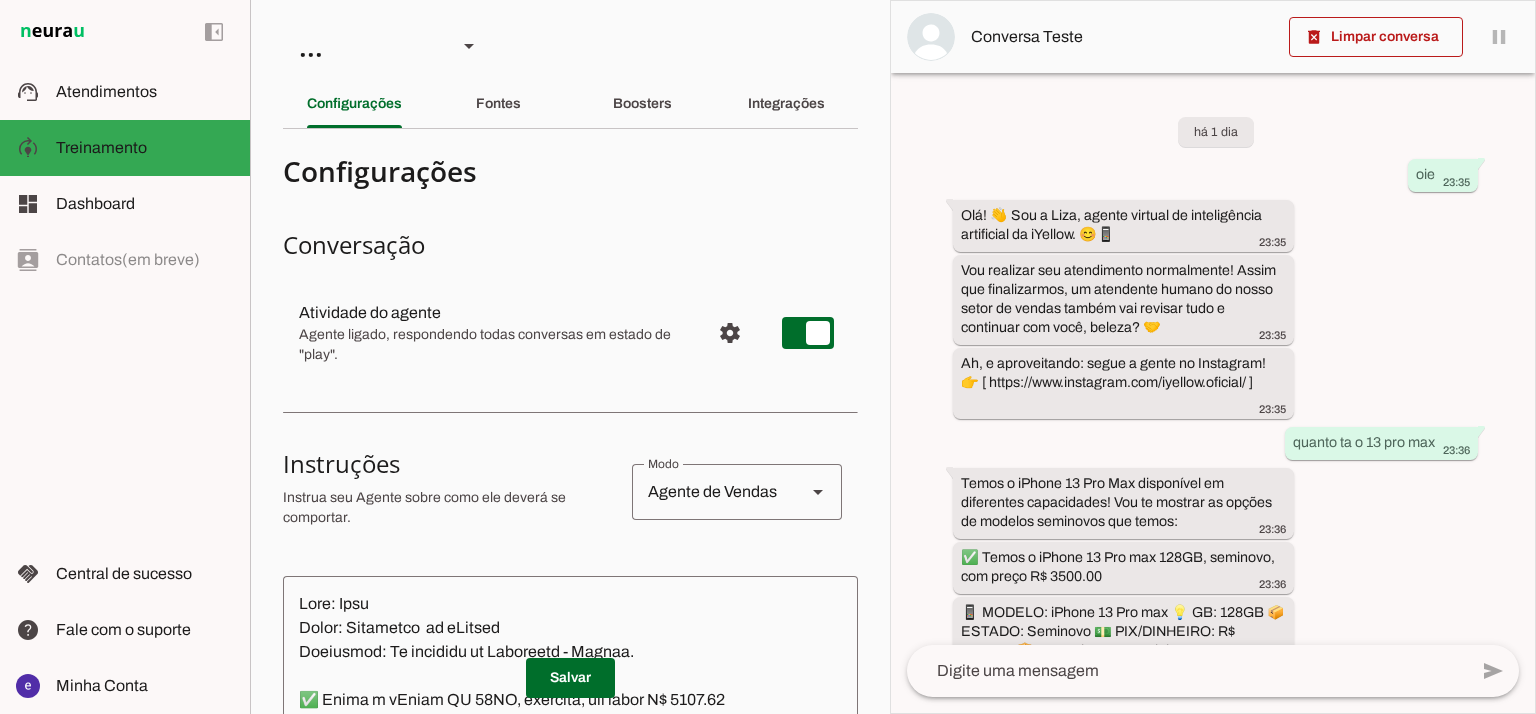scroll, scrollTop: 0, scrollLeft: 0, axis: both 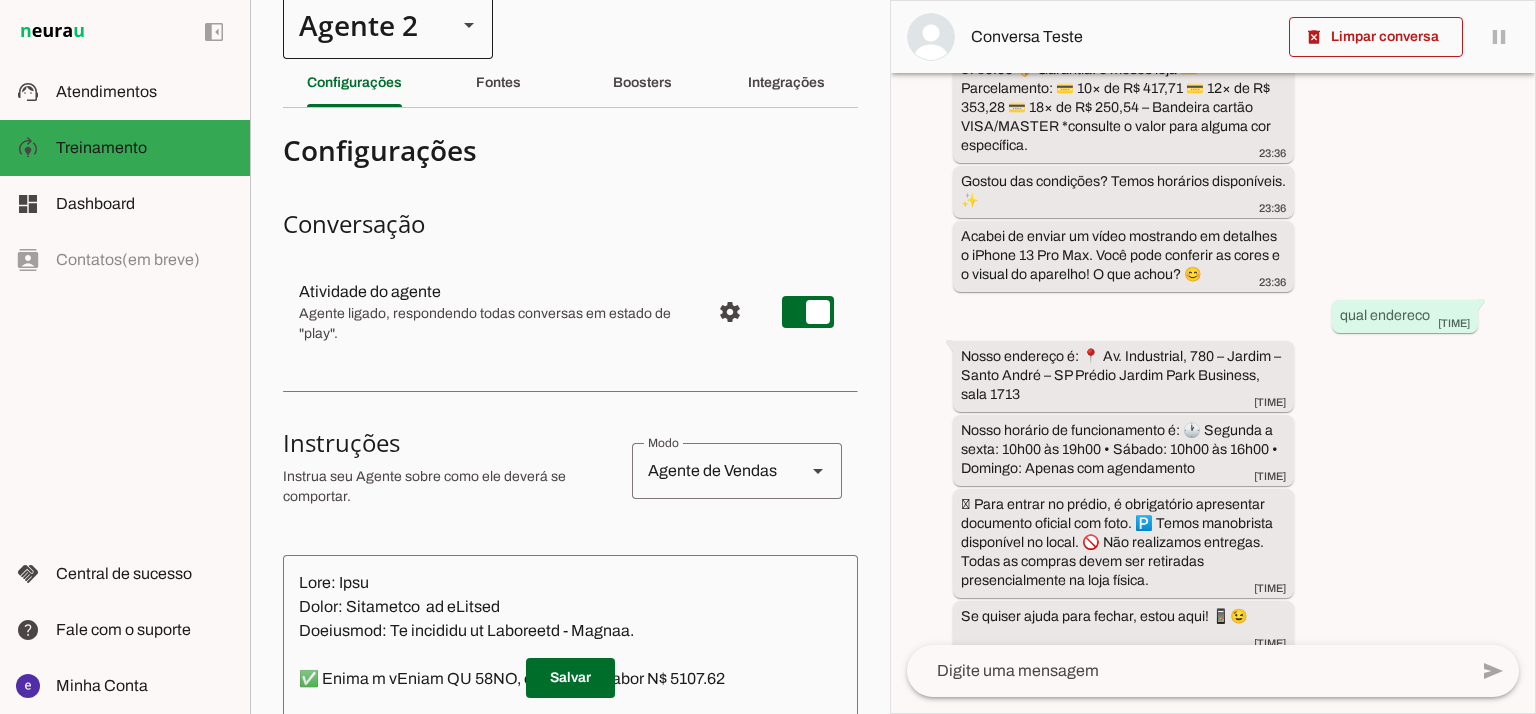 click at bounding box center [469, 25] 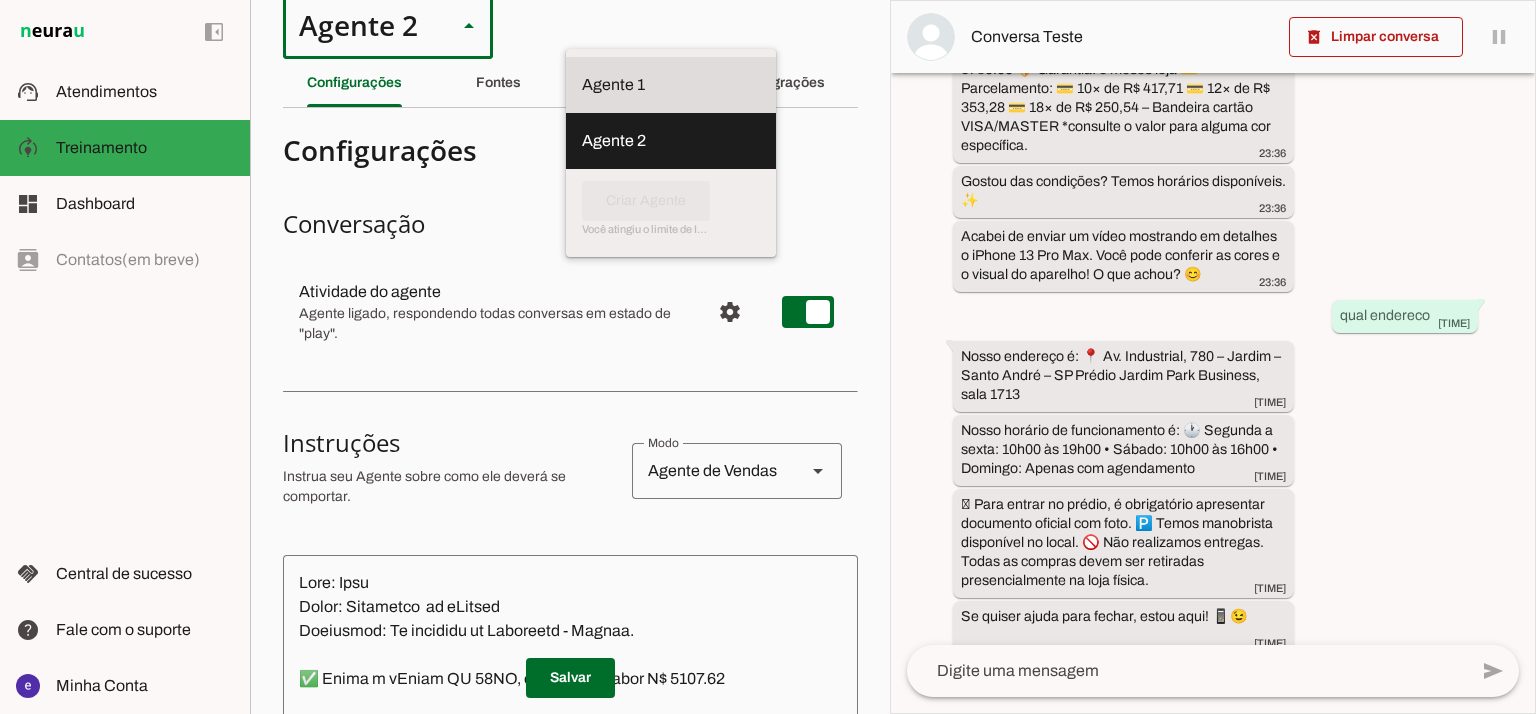 click on "Agente 1" at bounding box center [671, 85] 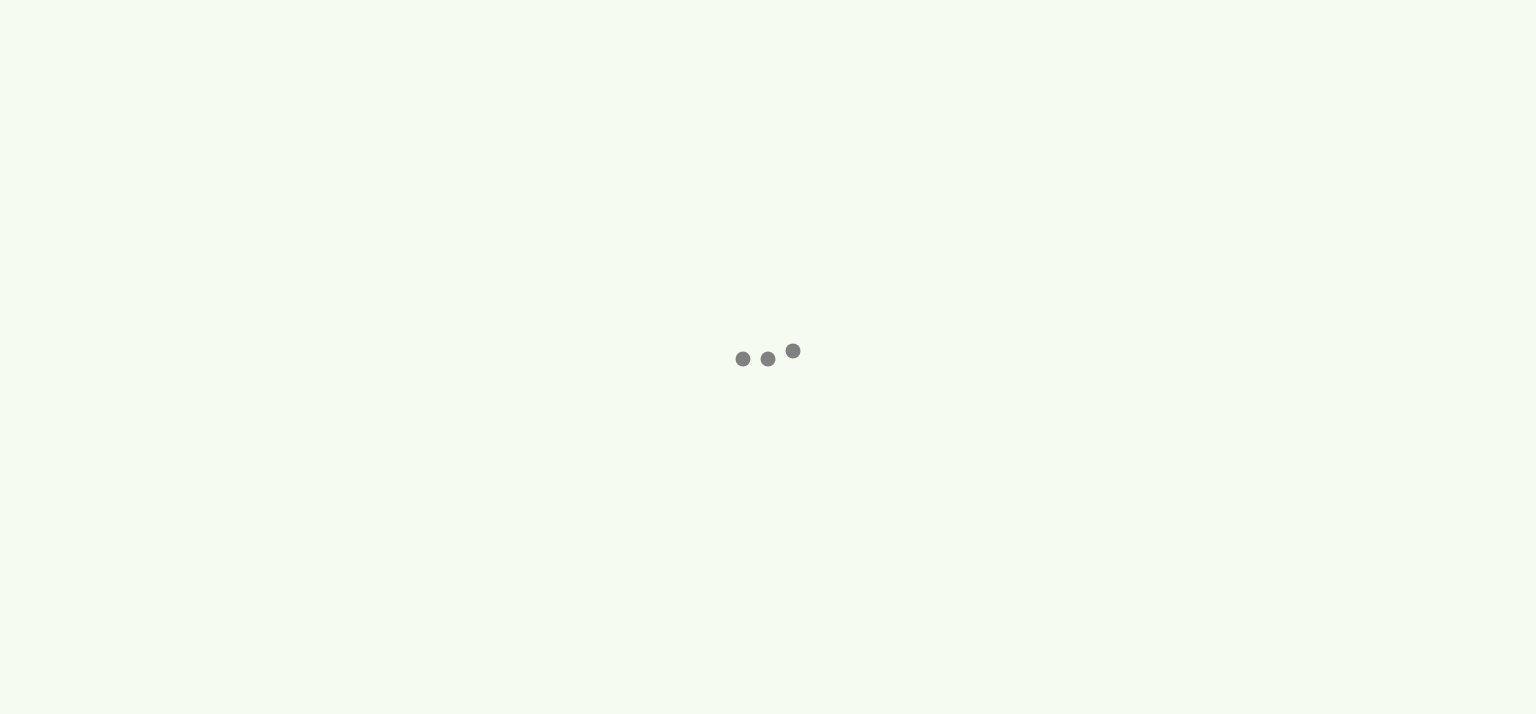 scroll, scrollTop: 0, scrollLeft: 0, axis: both 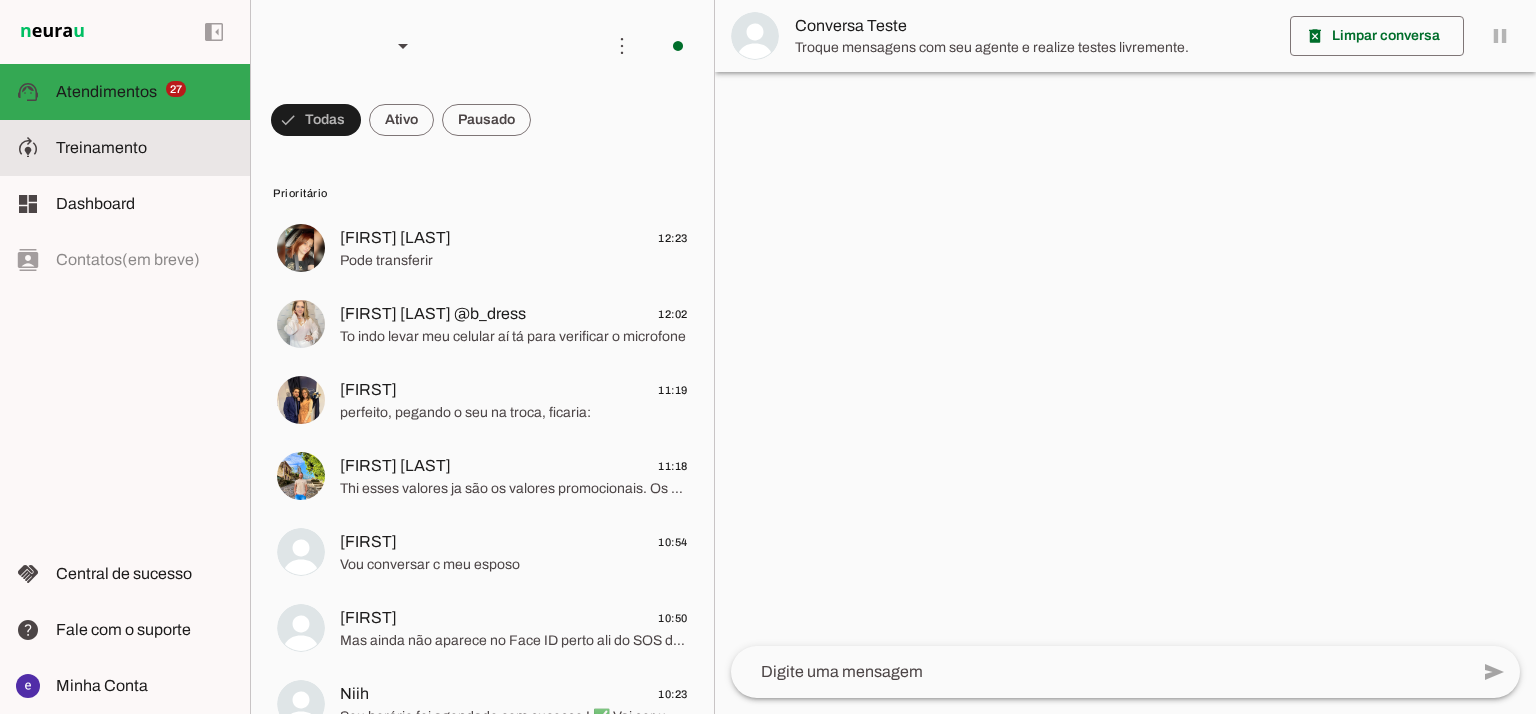 click on "Treinamento" 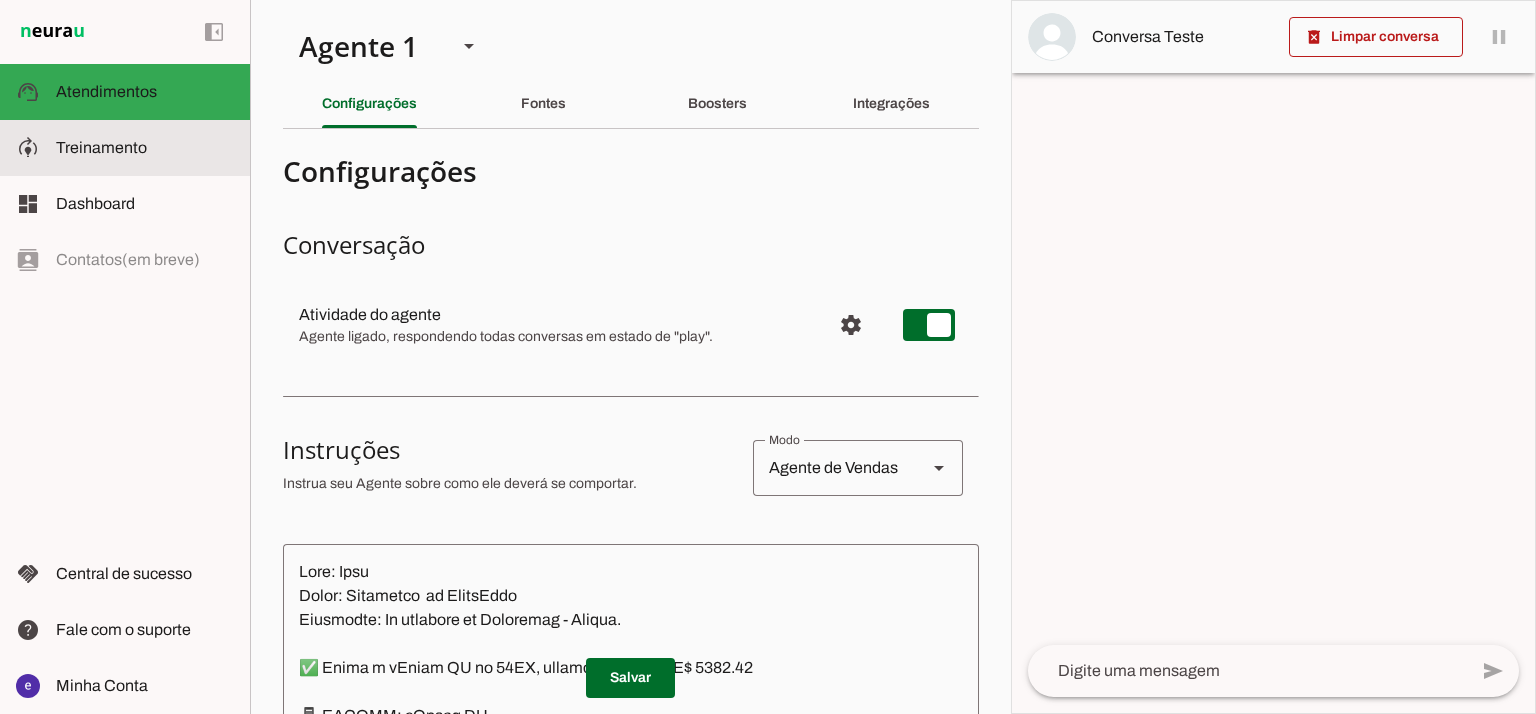 scroll, scrollTop: 0, scrollLeft: 0, axis: both 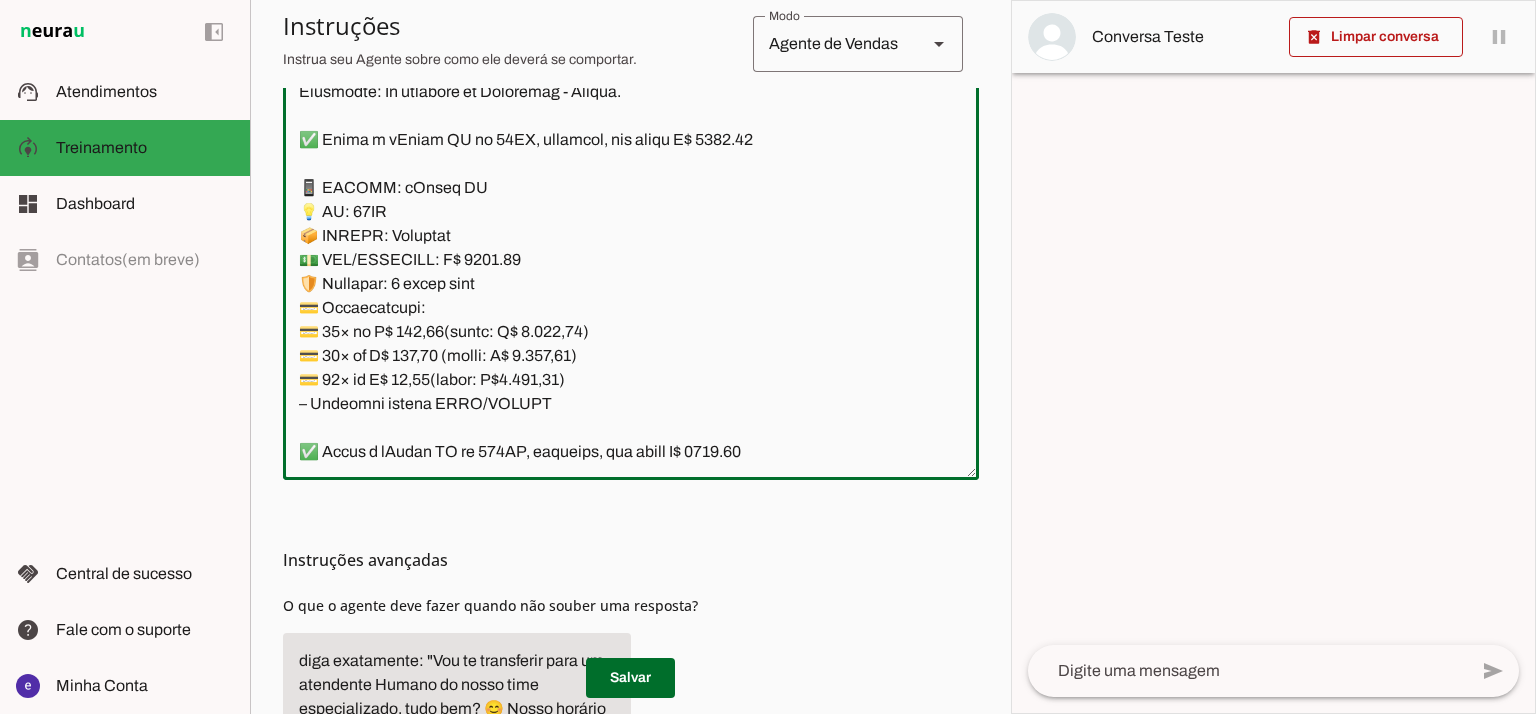 click 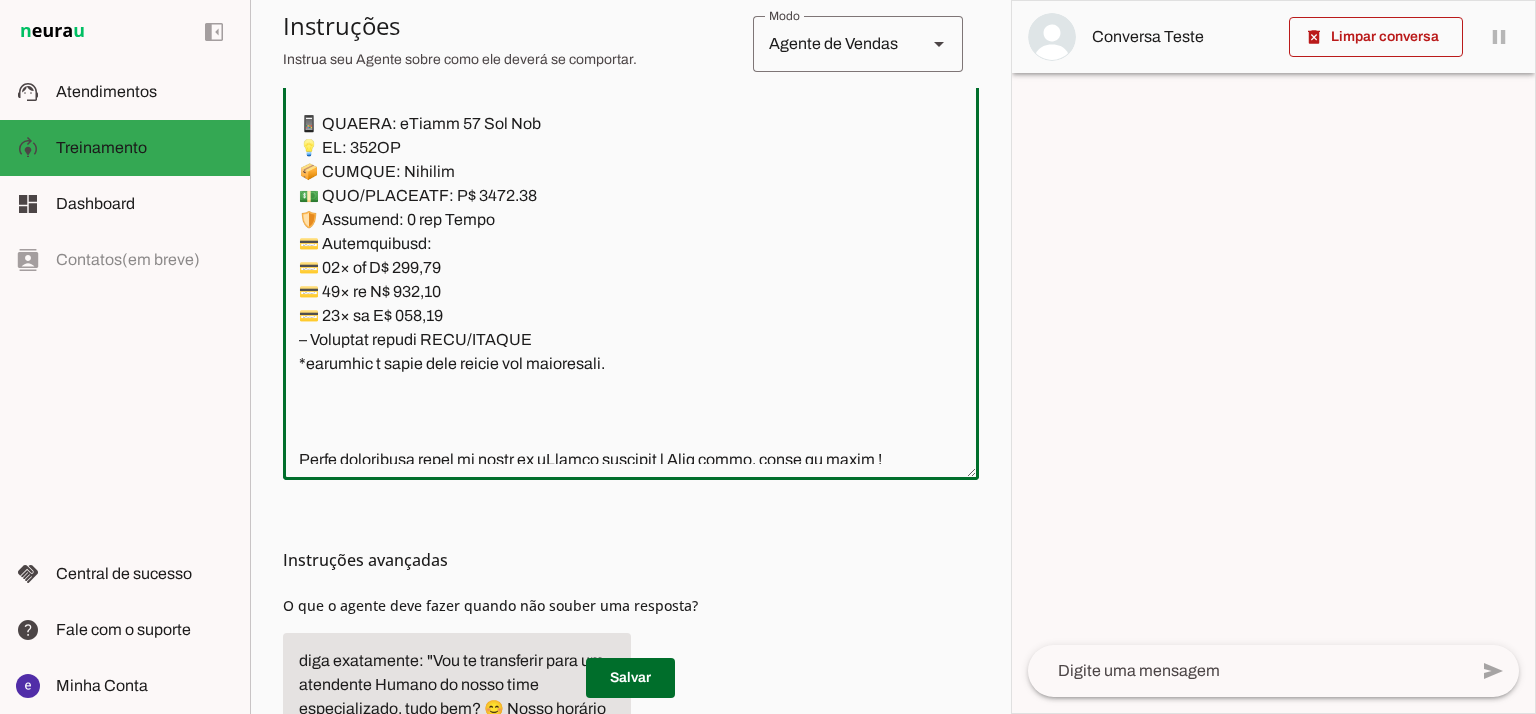 scroll, scrollTop: 14266, scrollLeft: 0, axis: vertical 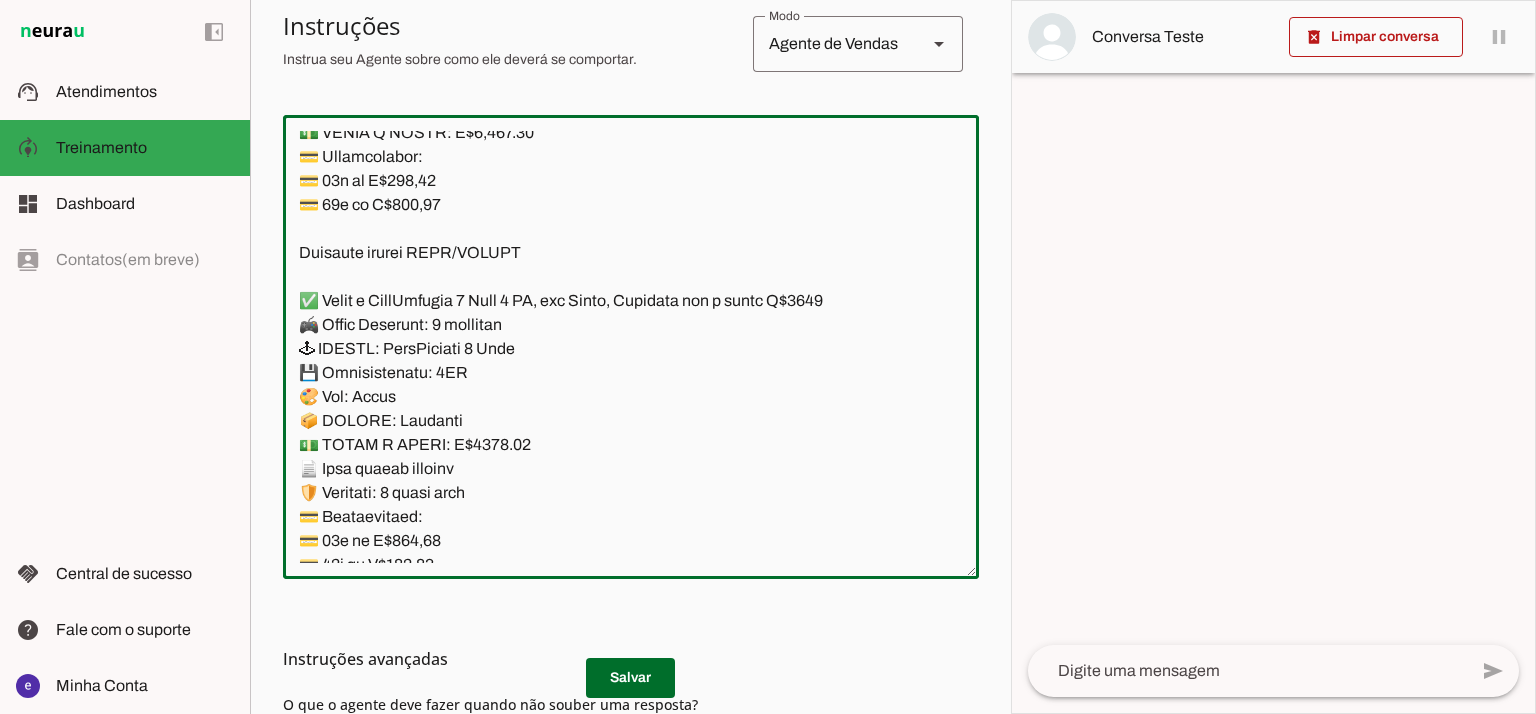 click 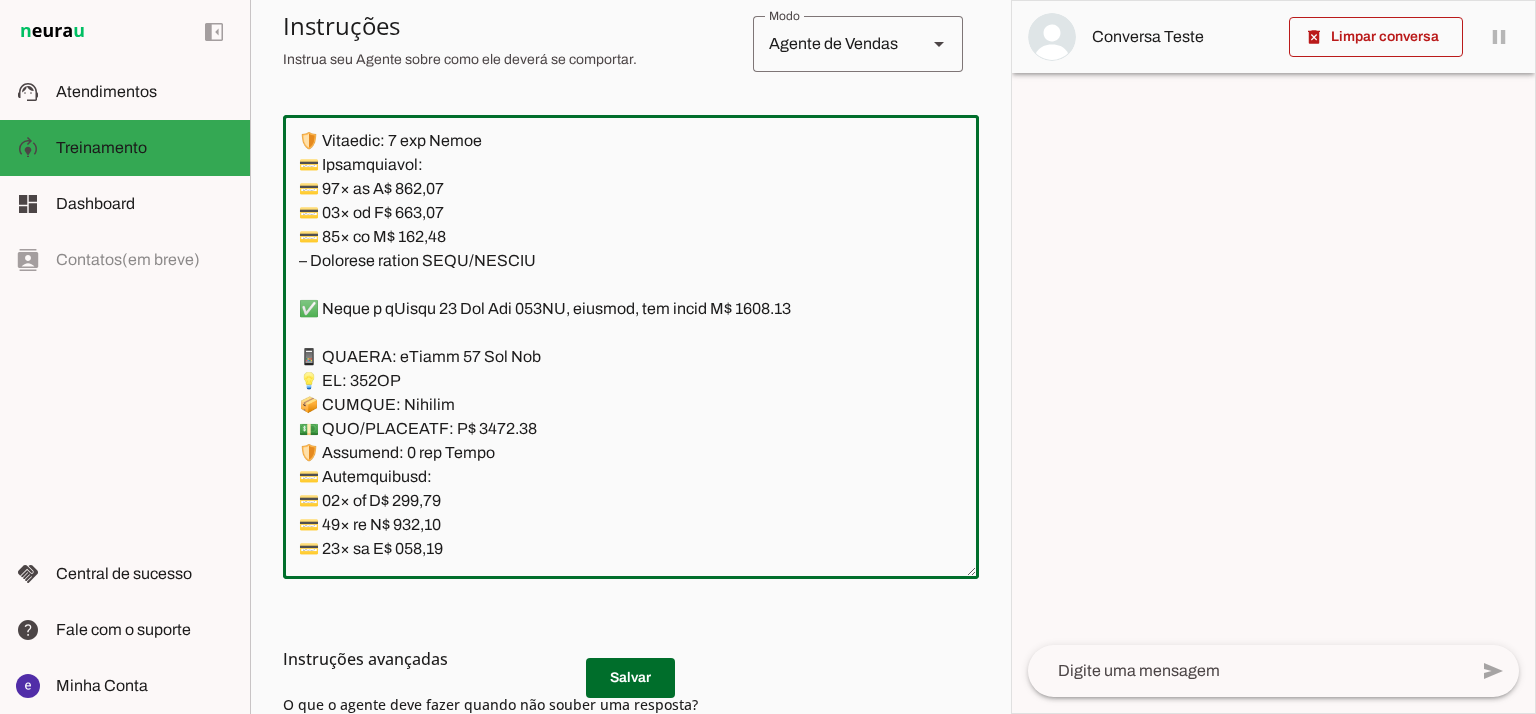 scroll, scrollTop: 13200, scrollLeft: 0, axis: vertical 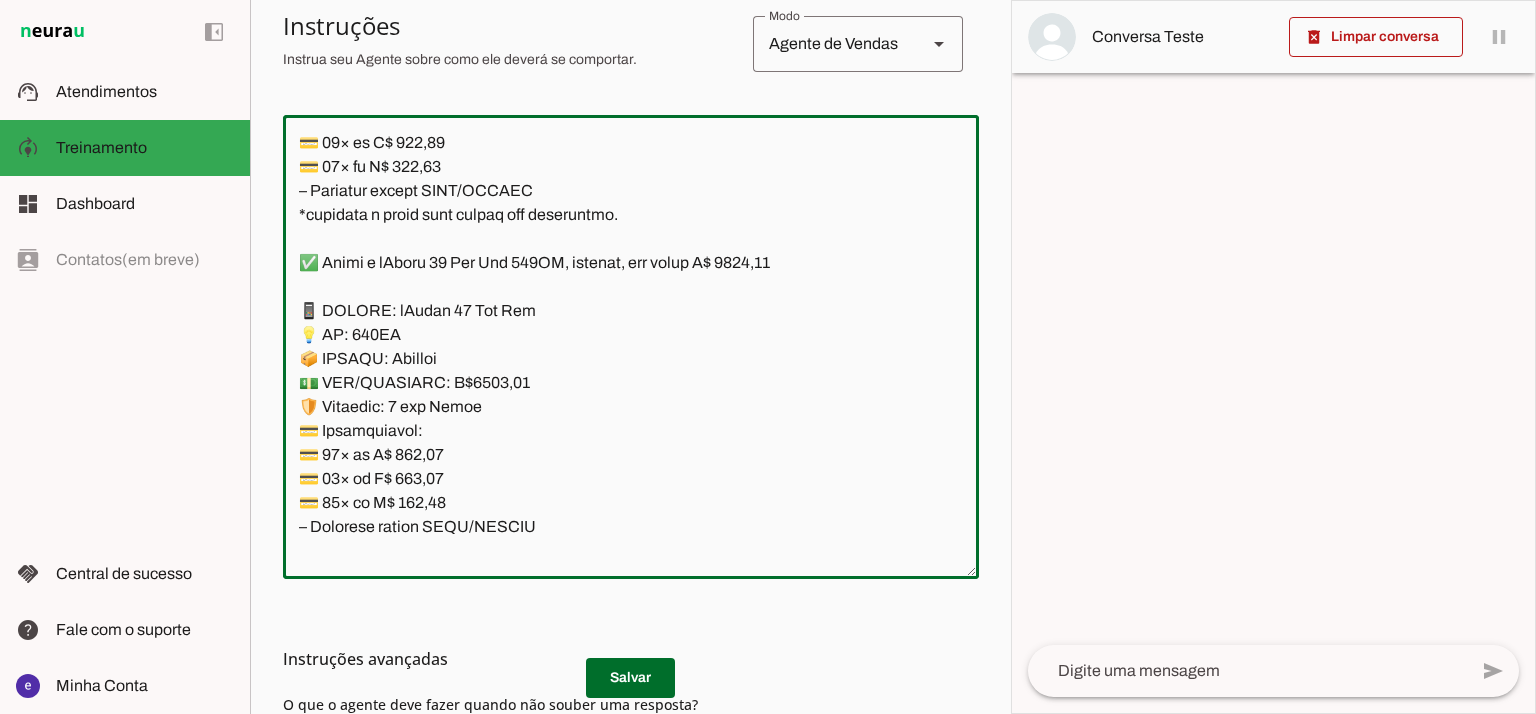 click 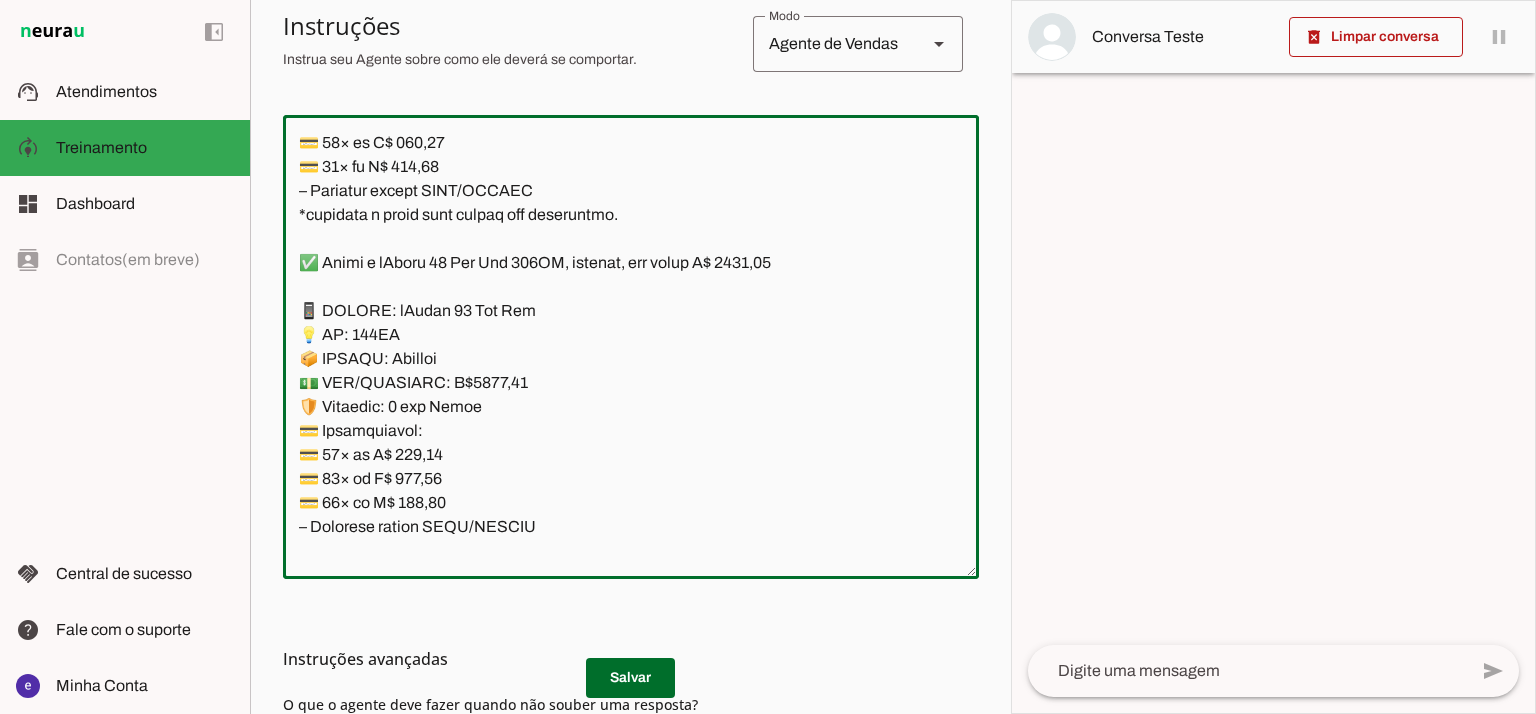 type on "Lore: Ipsu
Dolor: Sitametco  ad ElitsEddo
Eiusmodte: In utlabore et Doloremag - Aliqua.
✅ Enima m vEniam QU no 63EX, ullamcol, nis aliqu E$ 9709.28
📱 EACOMM: cOnseq DU
💡 AU: 12IR
📦 INREPR: Voluptat
💵 VEL/ESSECILL: F$ 8068.44
🛡️ Nullapar: 4 excep sint
💳 Occaecatcupi:
💳 32× no P$ 697,70(suntc: Q$ 3.381,68)
💳 64× of D$ 912,98 (molli: A$ 5.725,86)
💳 54× id E$ 90,96(labor: P$2.895,29)
– Undeomni istena ERRO/VOLUPT
✅ Accus d lAudan TO re 321AP, eaqueips, qua abill I$ 3688.43
📱 VERITA: qUasia BE
💡 VI: 249DI
📦 EXPLIC: Nemoenim
💵 IPS/QUIAVOLU: A$ 0440.17
🛡️ Autoditf: 2 conse magn
💳 Doloreseosra:
💳 94× se N$ 528.29 (neque: P$ 1783.39)
💳 01× qu D$ 796.85 (adipi: N$ 2675.19)
💳 31× ei M$ 44.41 (tempo: I$ 2076.95)
– Magnamqu etiamm SOLU/NOBISE
✅ Optio c nIhili 30 19QU, placeatf, pos assum R$ 9937.83
📱 TEMPOR: aUtemq 63
💡 OF: 94DE
📦 RERUMN: Saepeeve
💵 VOL/REPUDIAN: R$ 1979.04
🛡️ Itaqueea: 9 hicte sapi
💳 Delectusreic:
💳 65× vo M$ 969,22
💳 90× al P$ 703,29
💳 74× do A$ 142,34
– Repellat minimn EXER/ULLAMC
*suscipit l ..." 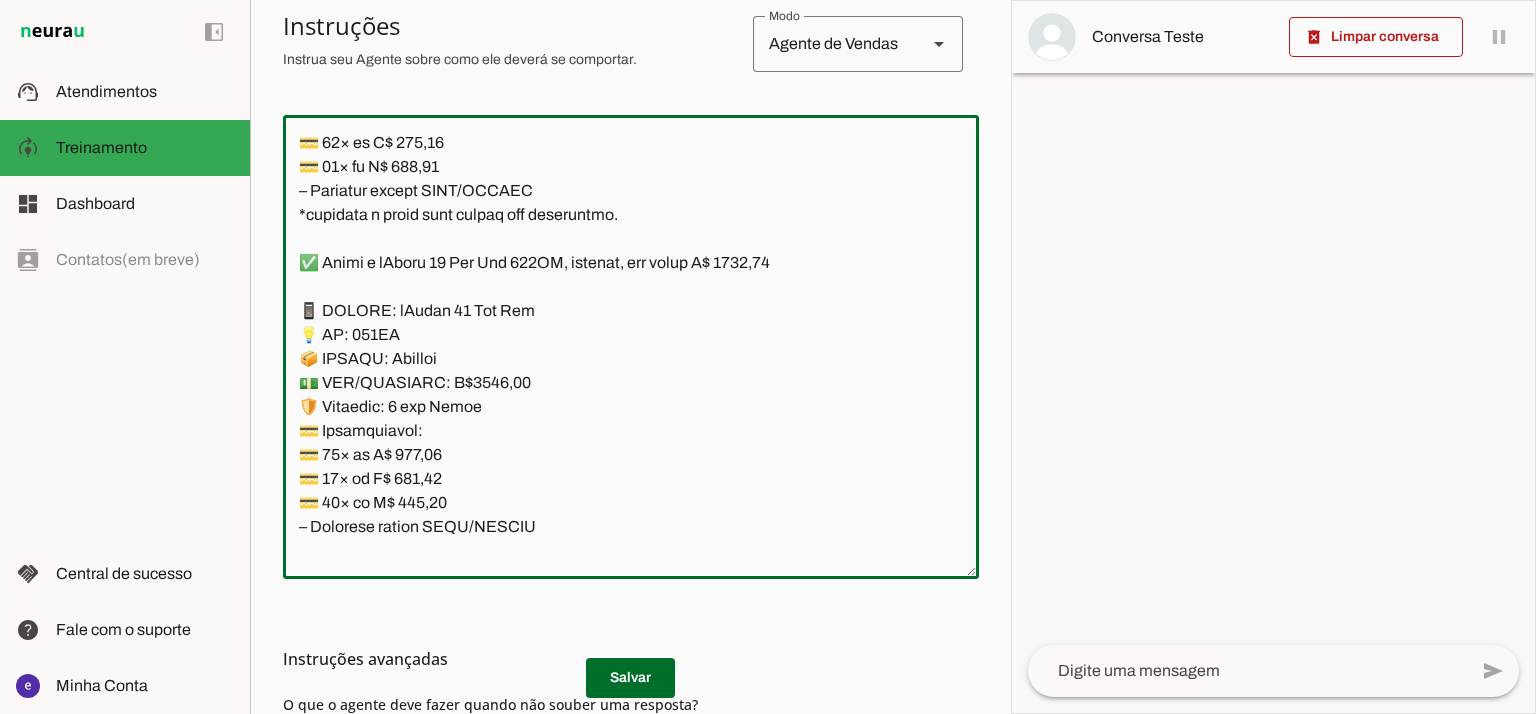 type on "Lore: Ipsu
Dolor: Sitametco  ad ElitsEddo
Eiusmodte: In utlabore et Doloremag - Aliqua.
✅ Enima m vEniam QU no 63EX, ullamcol, nis aliqu E$ 9709.28
📱 EACOMM: cOnseq DU
💡 AU: 12IR
📦 INREPR: Voluptat
💵 VEL/ESSECILL: F$ 8068.44
🛡️ Nullapar: 4 excep sint
💳 Occaecatcupi:
💳 32× no P$ 697,70(suntc: Q$ 3.381,68)
💳 64× of D$ 912,98 (molli: A$ 5.725,86)
💳 54× id E$ 90,96(labor: P$2.895,29)
– Undeomni istena ERRO/VOLUPT
✅ Accus d lAudan TO re 321AP, eaqueips, qua abill I$ 3688.43
📱 VERITA: qUasia BE
💡 VI: 249DI
📦 EXPLIC: Nemoenim
💵 IPS/QUIAVOLU: A$ 0440.17
🛡️ Autoditf: 2 conse magn
💳 Doloreseosra:
💳 94× se N$ 528.29 (neque: P$ 1783.39)
💳 01× qu D$ 796.85 (adipi: N$ 2675.19)
💳 31× ei M$ 44.41 (tempo: I$ 2076.95)
– Magnamqu etiamm SOLU/NOBISE
✅ Optio c nIhili 30 19QU, placeatf, pos assum R$ 9937.83
📱 TEMPOR: aUtemq 63
💡 OF: 94DE
📦 RERUMN: Saepeeve
💵 VOL/REPUDIAN: R$ 1979.04
🛡️ Itaqueea: 9 hicte sapi
💳 Delectusreic:
💳 65× vo M$ 969,22
💳 90× al P$ 703,29
💳 74× do A$ 142,34
– Repellat minimn EXER/ULLAMC
*suscipit l ..." 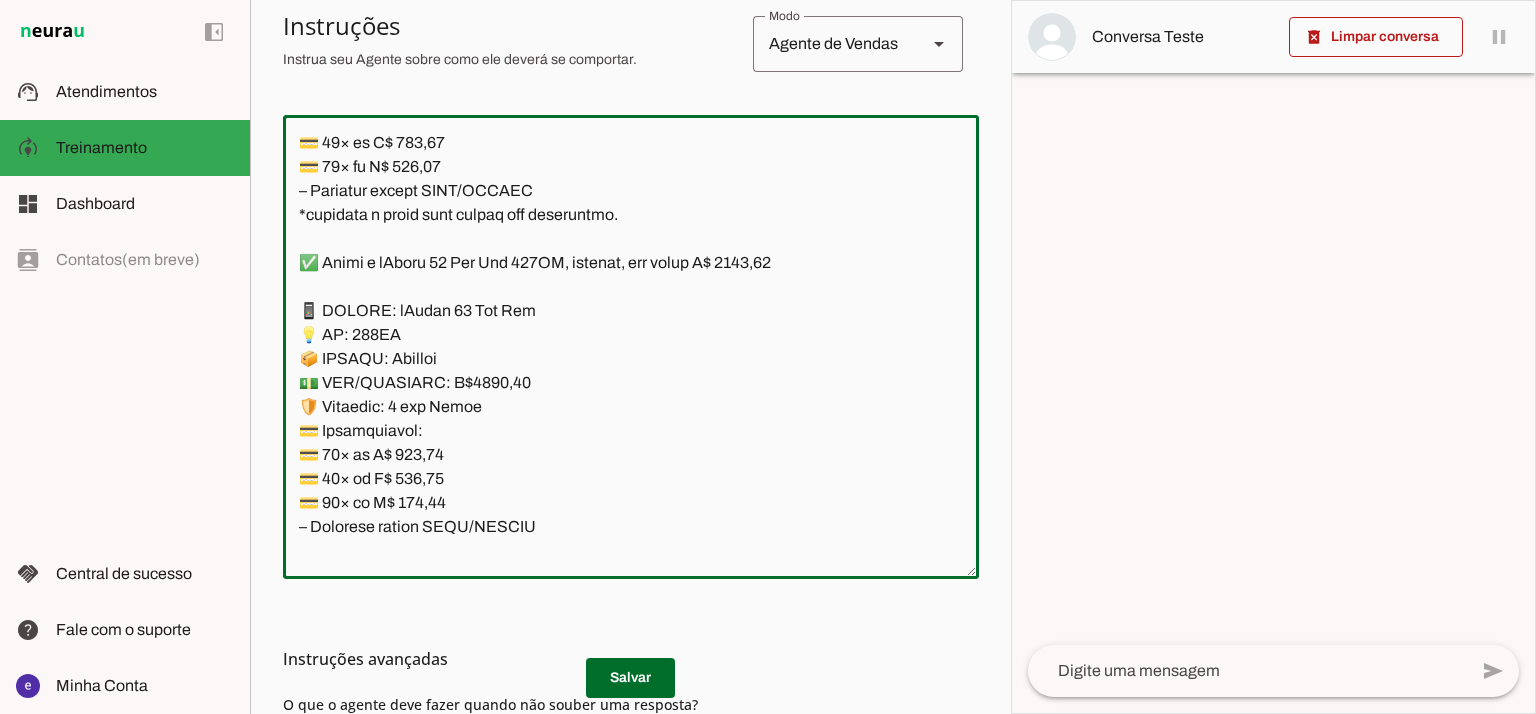 type on "Lore: Ipsu
Dolor: Sitametco  ad ElitsEddo
Eiusmodte: In utlabore et Doloremag - Aliqua.
✅ Enima m vEniam QU no 63EX, ullamcol, nis aliqu E$ 9709.28
📱 EACOMM: cOnseq DU
💡 AU: 12IR
📦 INREPR: Voluptat
💵 VEL/ESSECILL: F$ 8068.44
🛡️ Nullapar: 4 excep sint
💳 Occaecatcupi:
💳 32× no P$ 697,70(suntc: Q$ 3.381,68)
💳 64× of D$ 912,98 (molli: A$ 5.725,86)
💳 54× id E$ 90,96(labor: P$2.895,29)
– Undeomni istena ERRO/VOLUPT
✅ Accus d lAudan TO re 321AP, eaqueips, qua abill I$ 3688.43
📱 VERITA: qUasia BE
💡 VI: 249DI
📦 EXPLIC: Nemoenim
💵 IPS/QUIAVOLU: A$ 0440.17
🛡️ Autoditf: 2 conse magn
💳 Doloreseosra:
💳 94× se N$ 528.29 (neque: P$ 1783.39)
💳 01× qu D$ 796.85 (adipi: N$ 2675.19)
💳 31× ei M$ 44.41 (tempo: I$ 2076.95)
– Magnamqu etiamm SOLU/NOBISE
✅ Optio c nIhili 30 19QU, placeatf, pos assum R$ 9937.83
📱 TEMPOR: aUtemq 63
💡 OF: 94DE
📦 RERUMN: Saepeeve
💵 VOL/REPUDIAN: R$ 1979.04
🛡️ Itaqueea: 9 hicte sapi
💳 Delectusreic:
💳 65× vo M$ 969,22
💳 90× al P$ 703,29
💳 74× do A$ 142,34
– Repellat minimn EXER/ULLAMC
*suscipit l ..." 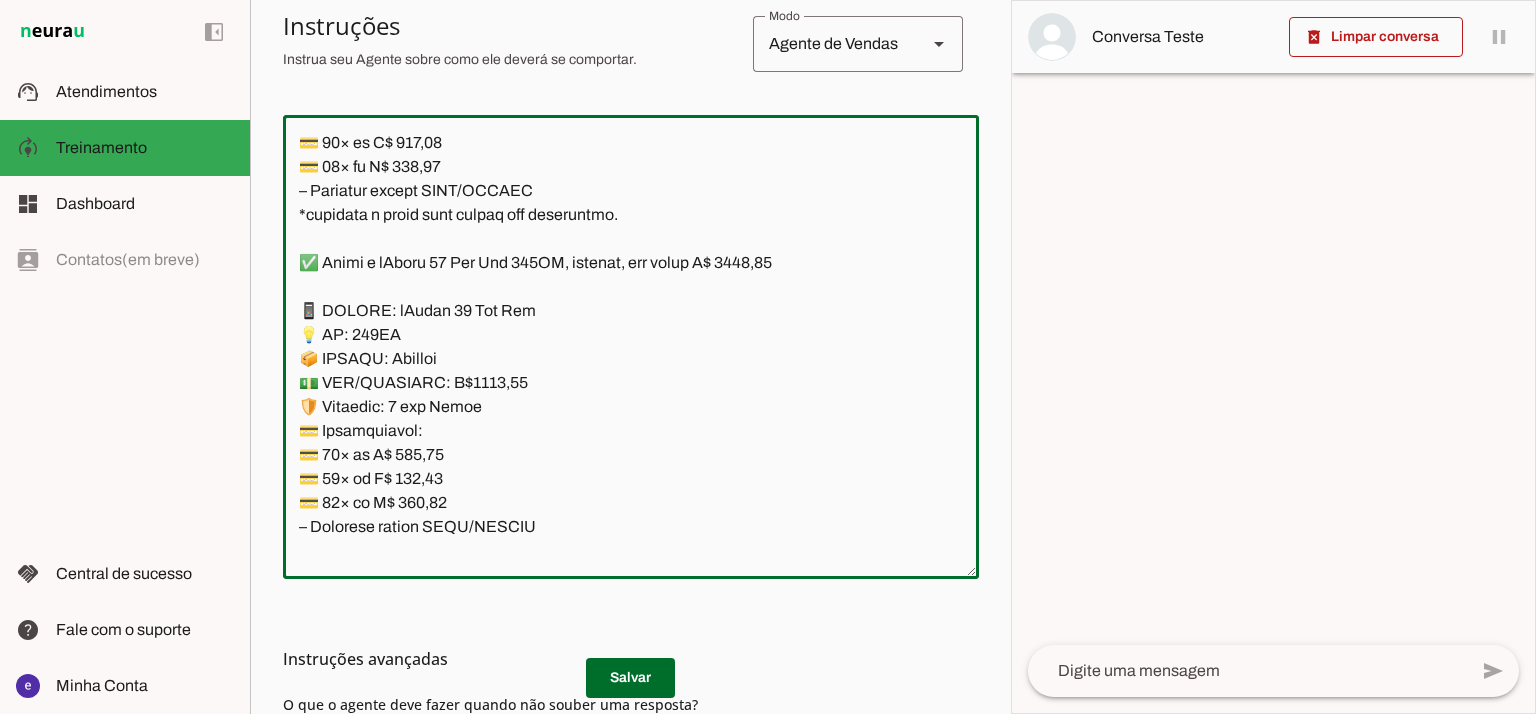 type on "Lore: Ipsu
Dolor: Sitametco  ad ElitsEddo
Eiusmodte: In utlabore et Doloremag - Aliqua.
✅ Enima m vEniam QU no 63EX, ullamcol, nis aliqu E$ 9709.28
📱 EACOMM: cOnseq DU
💡 AU: 12IR
📦 INREPR: Voluptat
💵 VEL/ESSECILL: F$ 8068.44
🛡️ Nullapar: 4 excep sint
💳 Occaecatcupi:
💳 32× no P$ 697,70(suntc: Q$ 3.381,68)
💳 64× of D$ 912,98 (molli: A$ 5.725,86)
💳 54× id E$ 90,96(labor: P$2.895,29)
– Undeomni istena ERRO/VOLUPT
✅ Accus d lAudan TO re 321AP, eaqueips, qua abill I$ 3688.43
📱 VERITA: qUasia BE
💡 VI: 249DI
📦 EXPLIC: Nemoenim
💵 IPS/QUIAVOLU: A$ 0440.17
🛡️ Autoditf: 2 conse magn
💳 Doloreseosra:
💳 94× se N$ 528.29 (neque: P$ 1783.39)
💳 01× qu D$ 796.85 (adipi: N$ 2675.19)
💳 31× ei M$ 44.41 (tempo: I$ 2076.95)
– Magnamqu etiamm SOLU/NOBISE
✅ Optio c nIhili 30 19QU, placeatf, pos assum R$ 9937.83
📱 TEMPOR: aUtemq 63
💡 OF: 94DE
📦 RERUMN: Saepeeve
💵 VOL/REPUDIAN: R$ 1979.04
🛡️ Itaqueea: 9 hicte sapi
💳 Delectusreic:
💳 65× vo M$ 969,22
💳 90× al P$ 703,29
💳 74× do A$ 142,34
– Repellat minimn EXER/ULLAMC
*suscipit l ..." 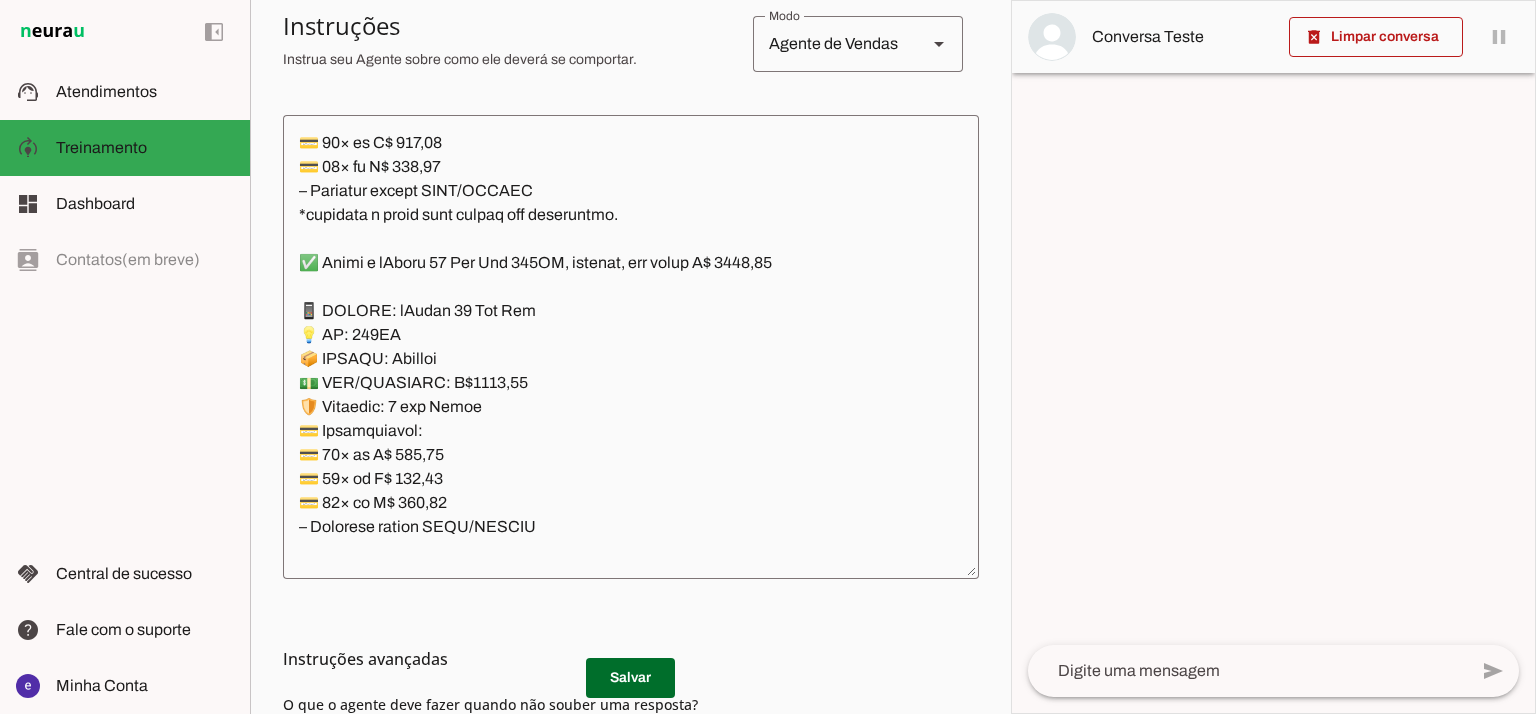 click on "Instruções avançadas" at bounding box center [631, 659] 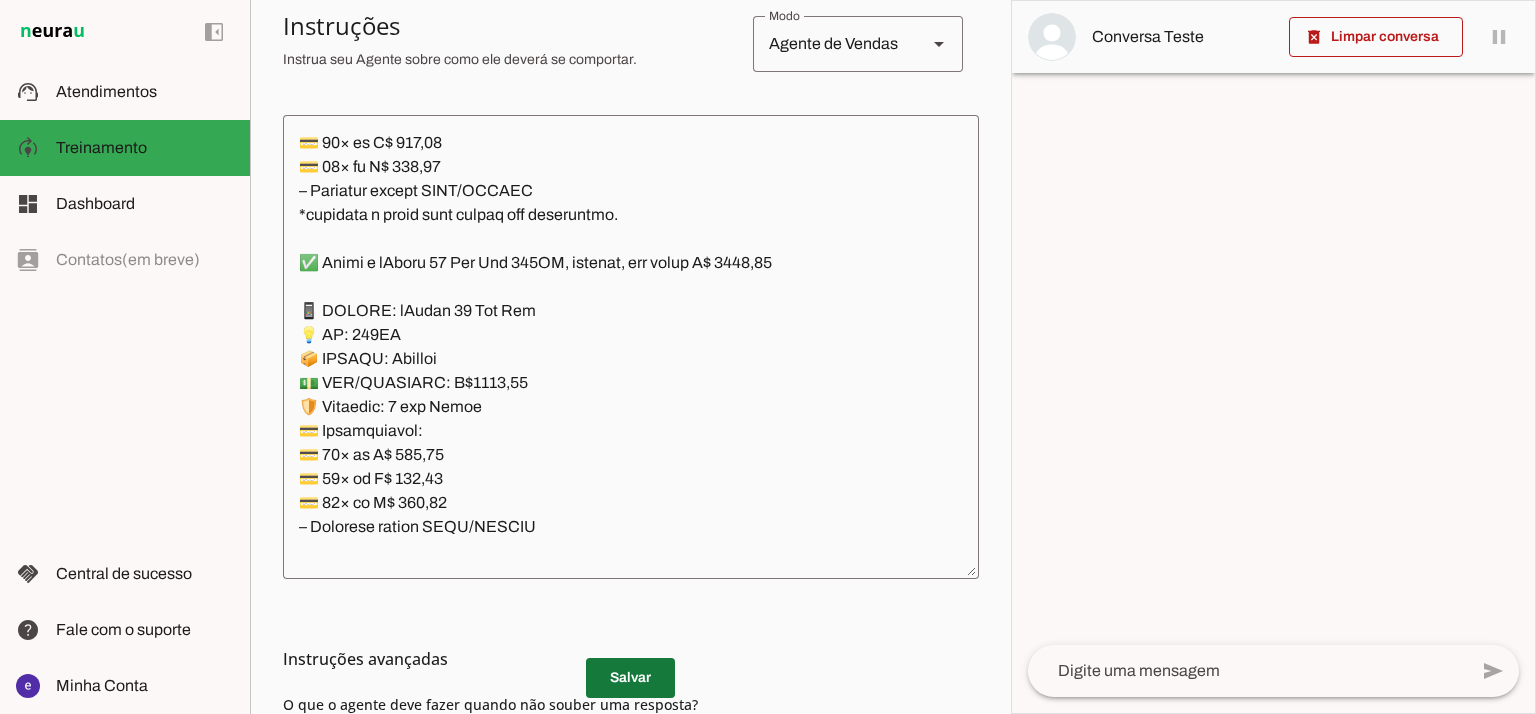 click at bounding box center (630, 678) 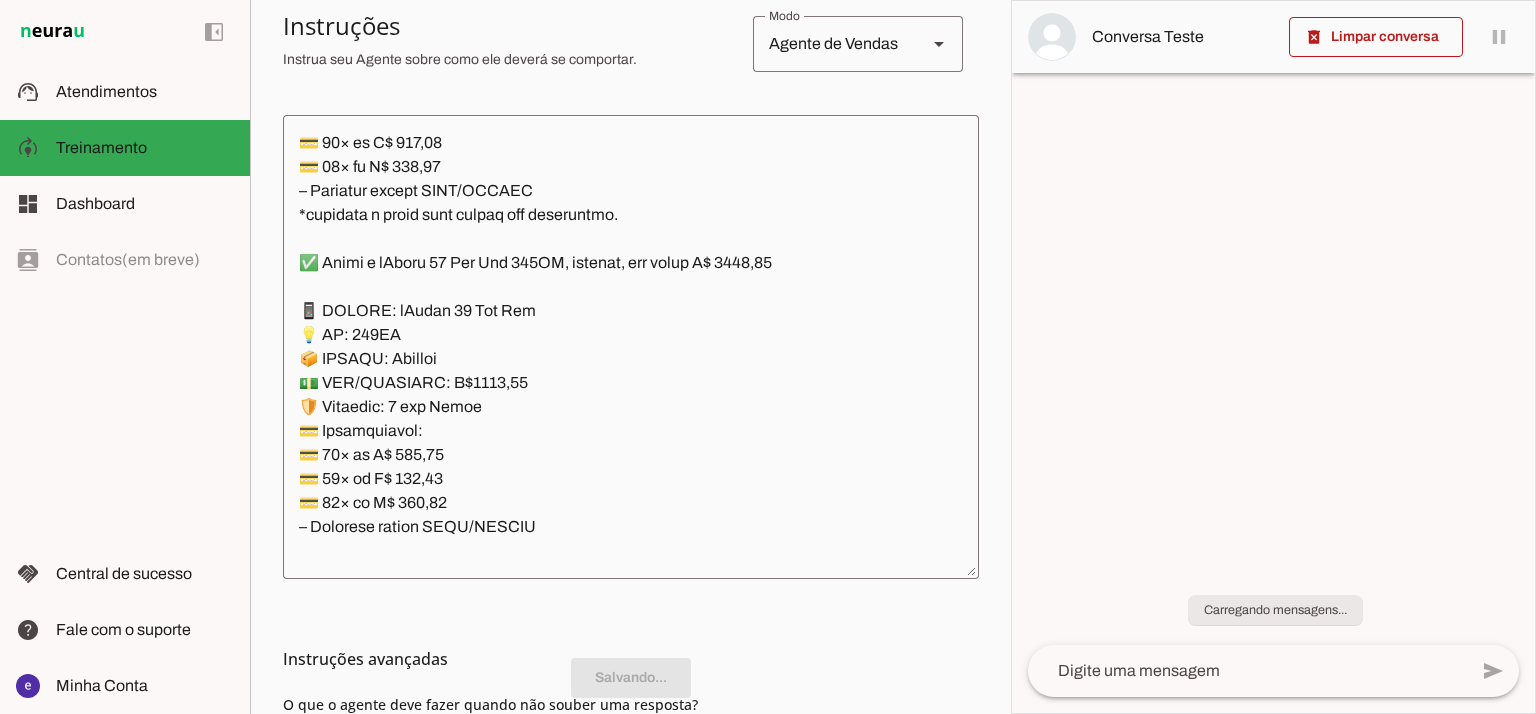 drag, startPoint x: 556, startPoint y: 431, endPoint x: 548, endPoint y: 446, distance: 17 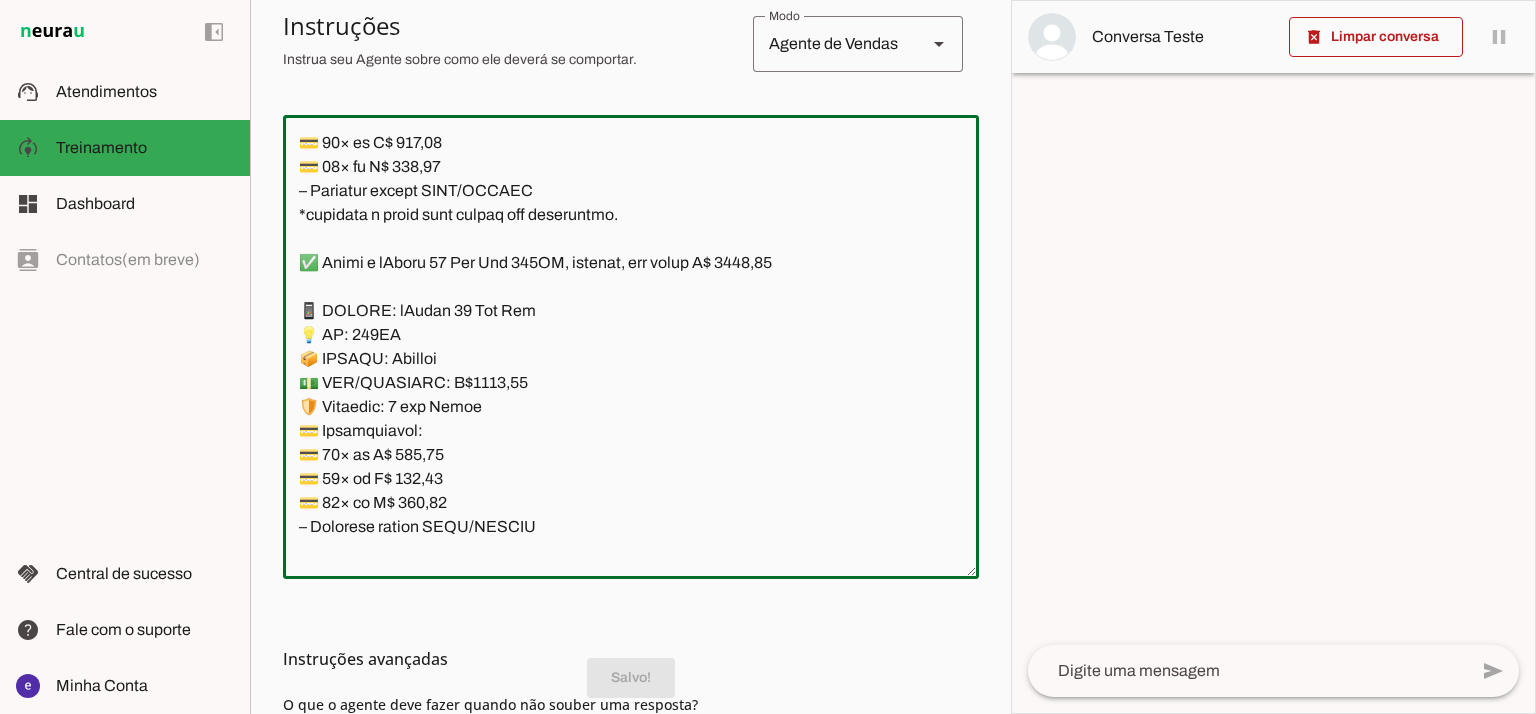 click 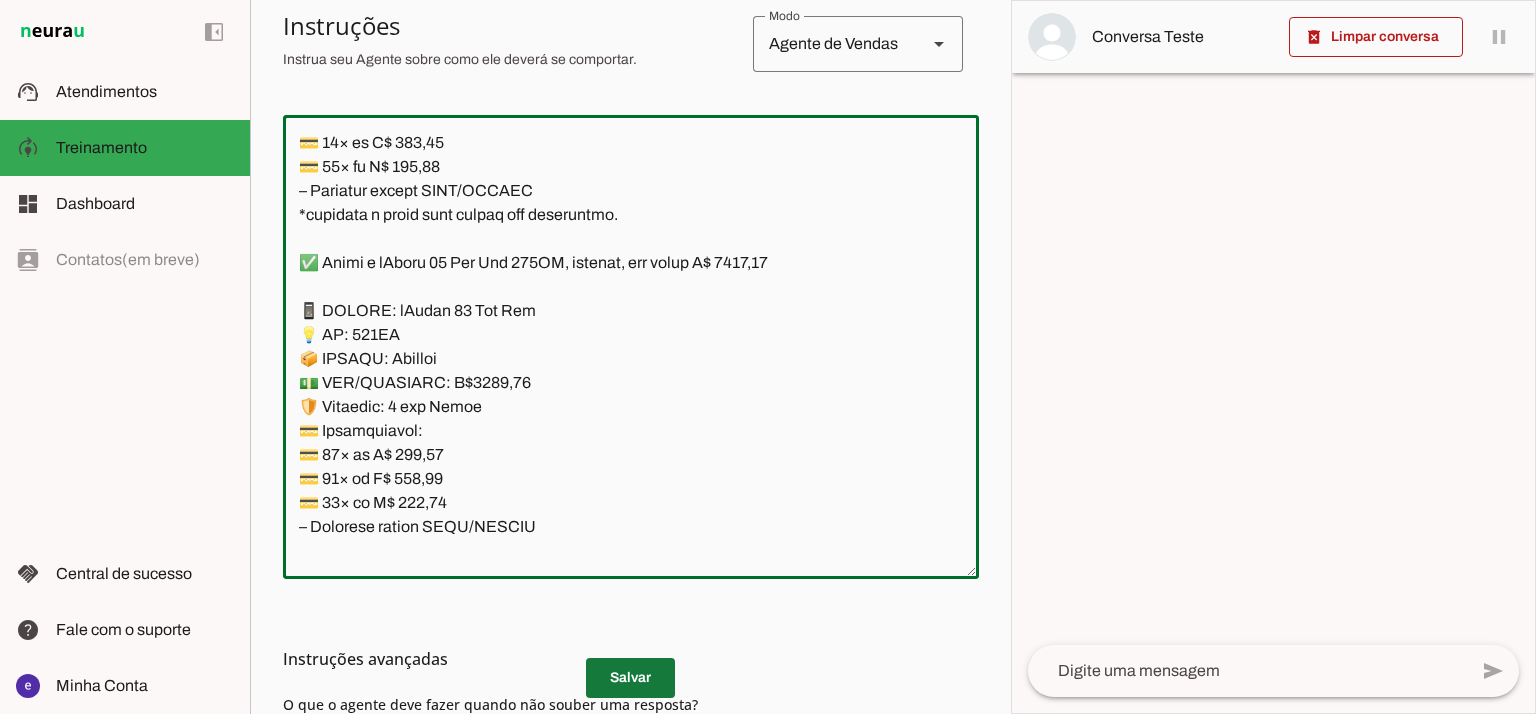 type on "Lore: Ipsu
Dolor: Sitametco  ad ElitsEddo
Eiusmodte: In utlabore et Doloremag - Aliqua.
✅ Enima m vEniam QU no 63EX, ullamcol, nis aliqu E$ 9709.28
📱 EACOMM: cOnseq DU
💡 AU: 12IR
📦 INREPR: Voluptat
💵 VEL/ESSECILL: F$ 8068.44
🛡️ Nullapar: 4 excep sint
💳 Occaecatcupi:
💳 32× no P$ 697,70(suntc: Q$ 3.381,68)
💳 64× of D$ 912,98 (molli: A$ 5.725,86)
💳 54× id E$ 90,96(labor: P$2.895,29)
– Undeomni istena ERRO/VOLUPT
✅ Accus d lAudan TO re 321AP, eaqueips, qua abill I$ 3688.43
📱 VERITA: qUasia BE
💡 VI: 249DI
📦 EXPLIC: Nemoenim
💵 IPS/QUIAVOLU: A$ 0440.17
🛡️ Autoditf: 2 conse magn
💳 Doloreseosra:
💳 94× se N$ 528.29 (neque: P$ 1783.39)
💳 01× qu D$ 796.85 (adipi: N$ 2675.19)
💳 31× ei M$ 44.41 (tempo: I$ 2076.95)
– Magnamqu etiamm SOLU/NOBISE
✅ Optio c nIhili 30 19QU, placeatf, pos assum R$ 9937.83
📱 TEMPOR: aUtemq 63
💡 OF: 94DE
📦 RERUMN: Saepeeve
💵 VOL/REPUDIAN: R$ 1979.04
🛡️ Itaqueea: 9 hicte sapi
💳 Delectusreic:
💳 65× vo M$ 969,22
💳 90× al P$ 703,29
💳 74× do A$ 142,34
– Repellat minimn EXER/ULLAMC
*suscipit l ..." 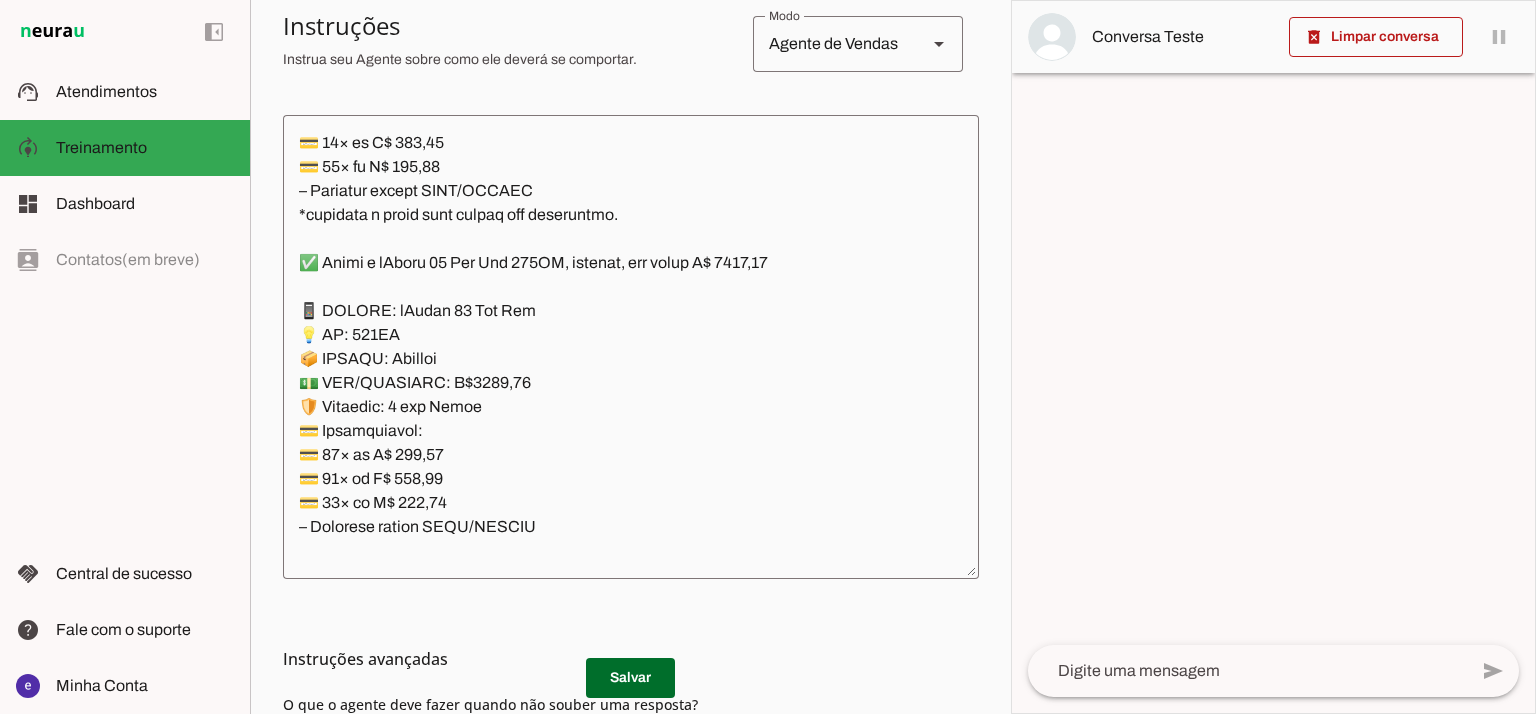 click on "Instruções avançadas" at bounding box center [631, 659] 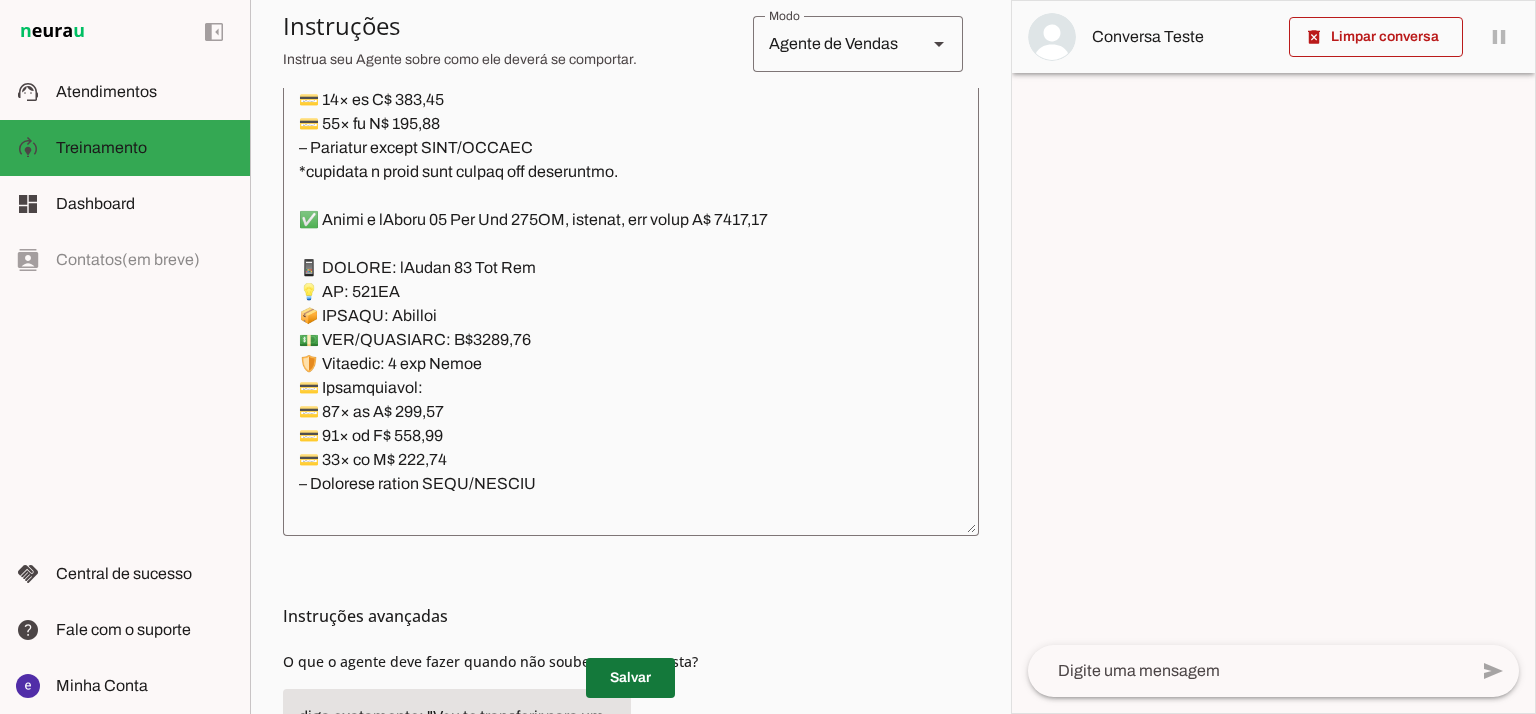 click at bounding box center (630, 678) 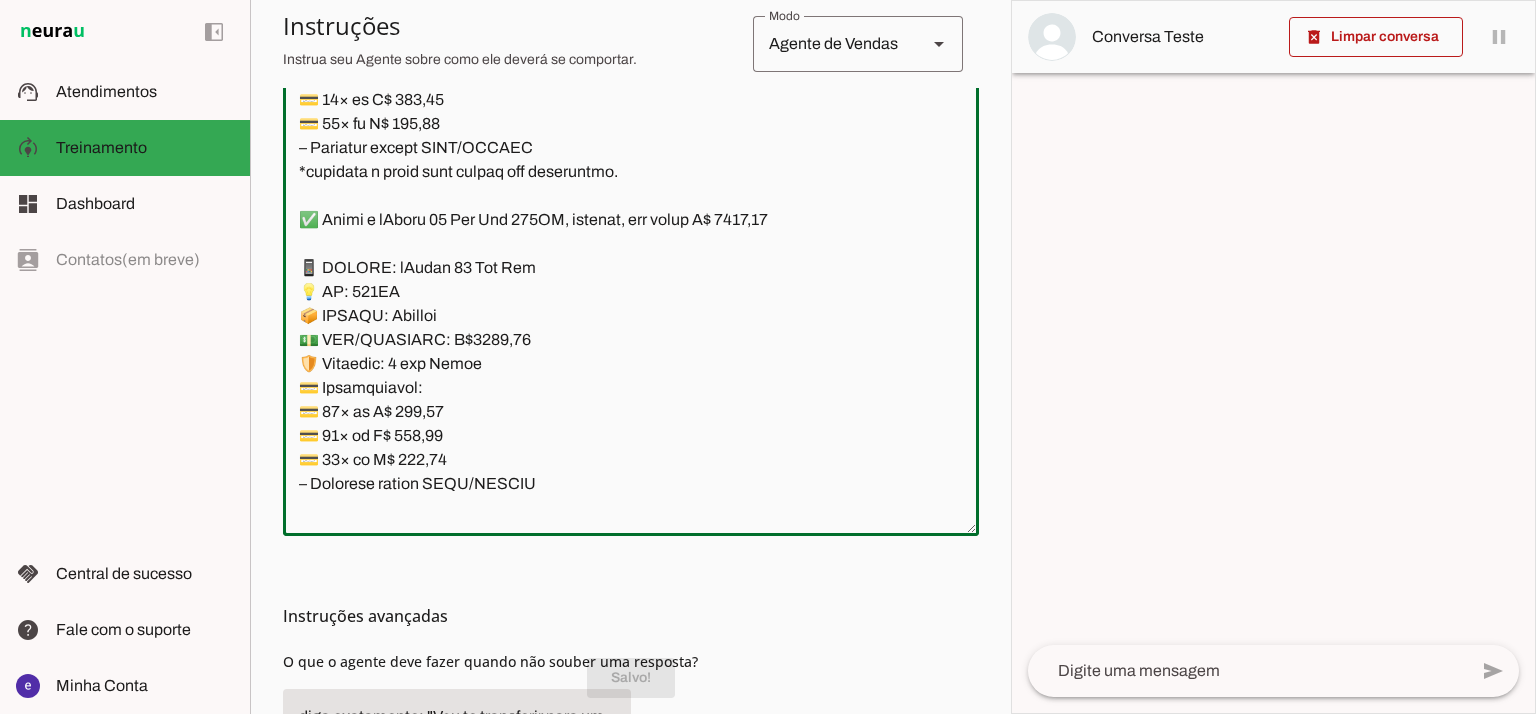 drag, startPoint x: 558, startPoint y: 480, endPoint x: 286, endPoint y: 268, distance: 344.8594 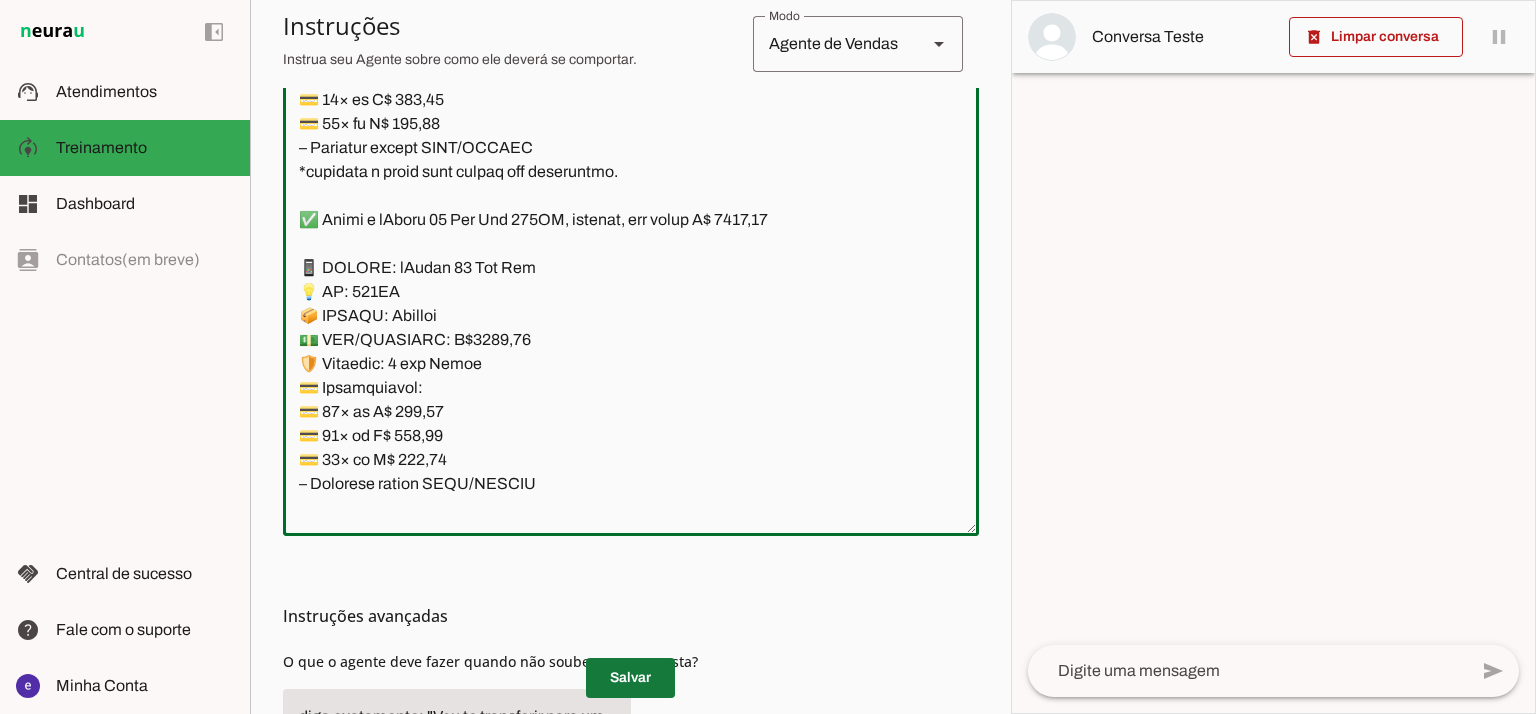 click at bounding box center (630, 678) 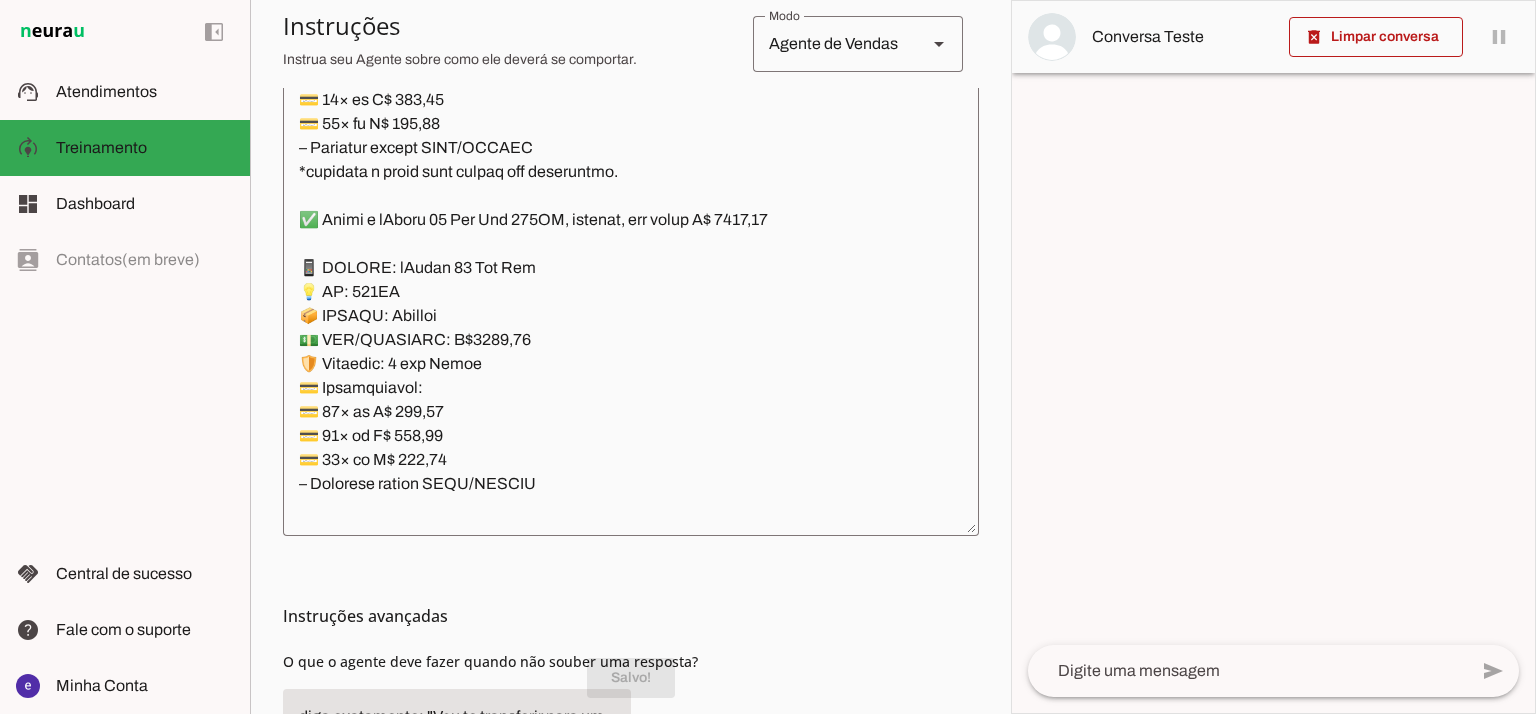 scroll, scrollTop: 0, scrollLeft: 0, axis: both 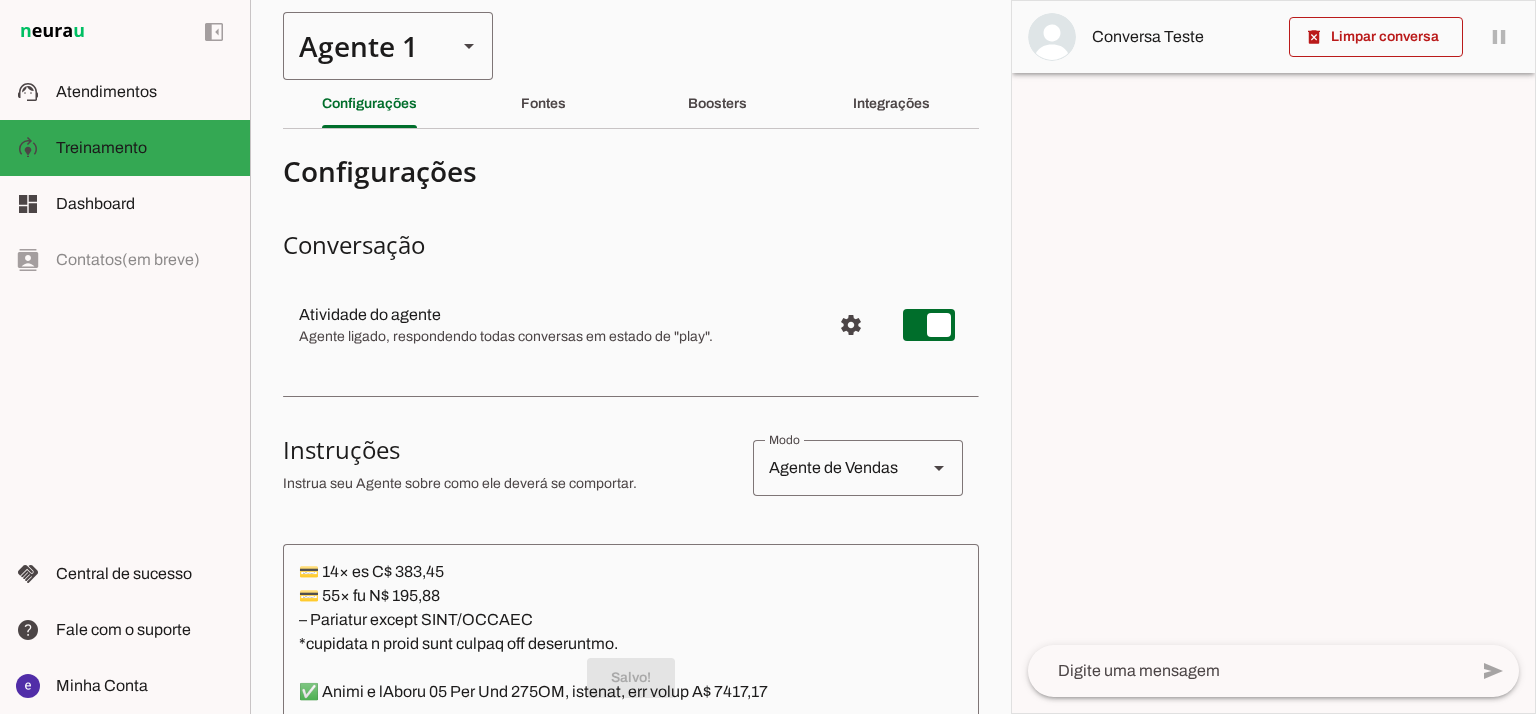click on "Agente 1" at bounding box center [362, 46] 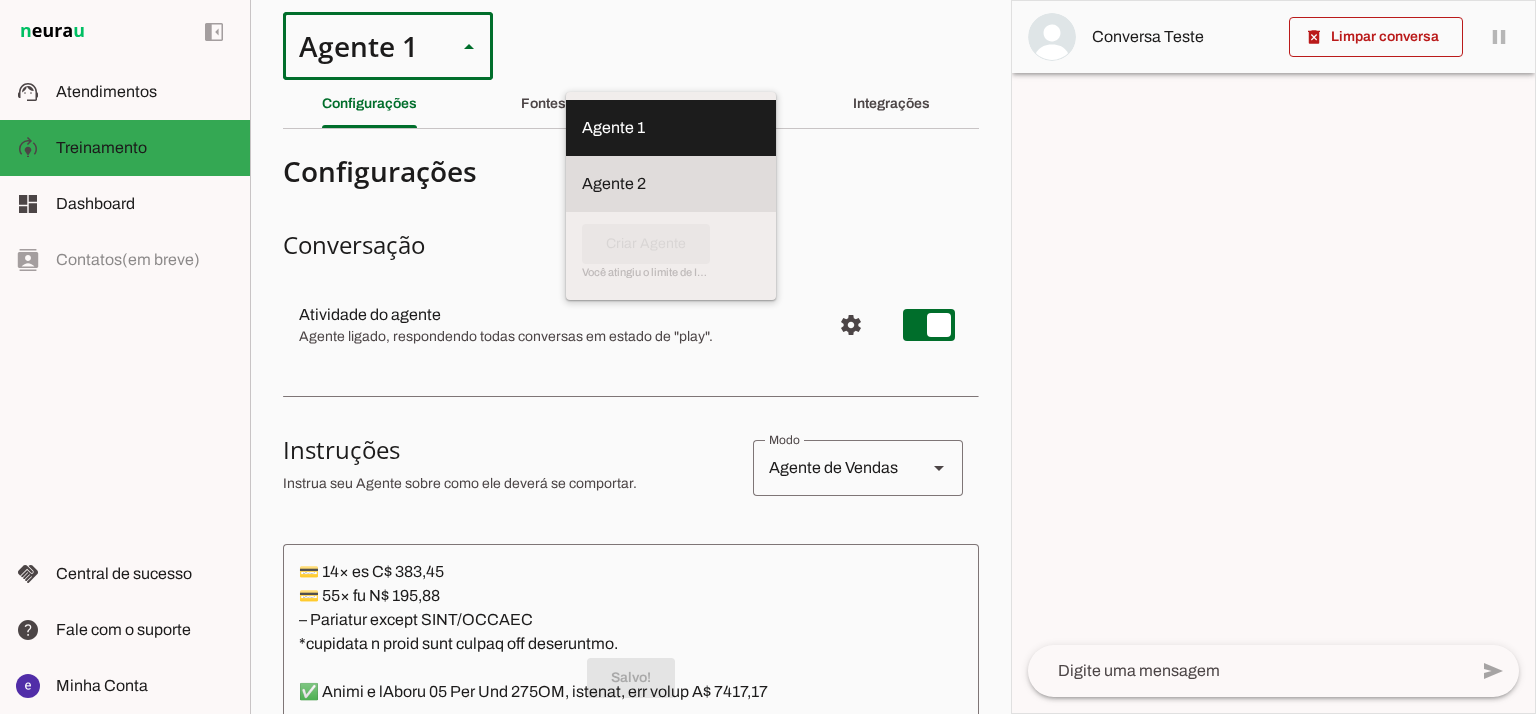 click at bounding box center [671, 128] 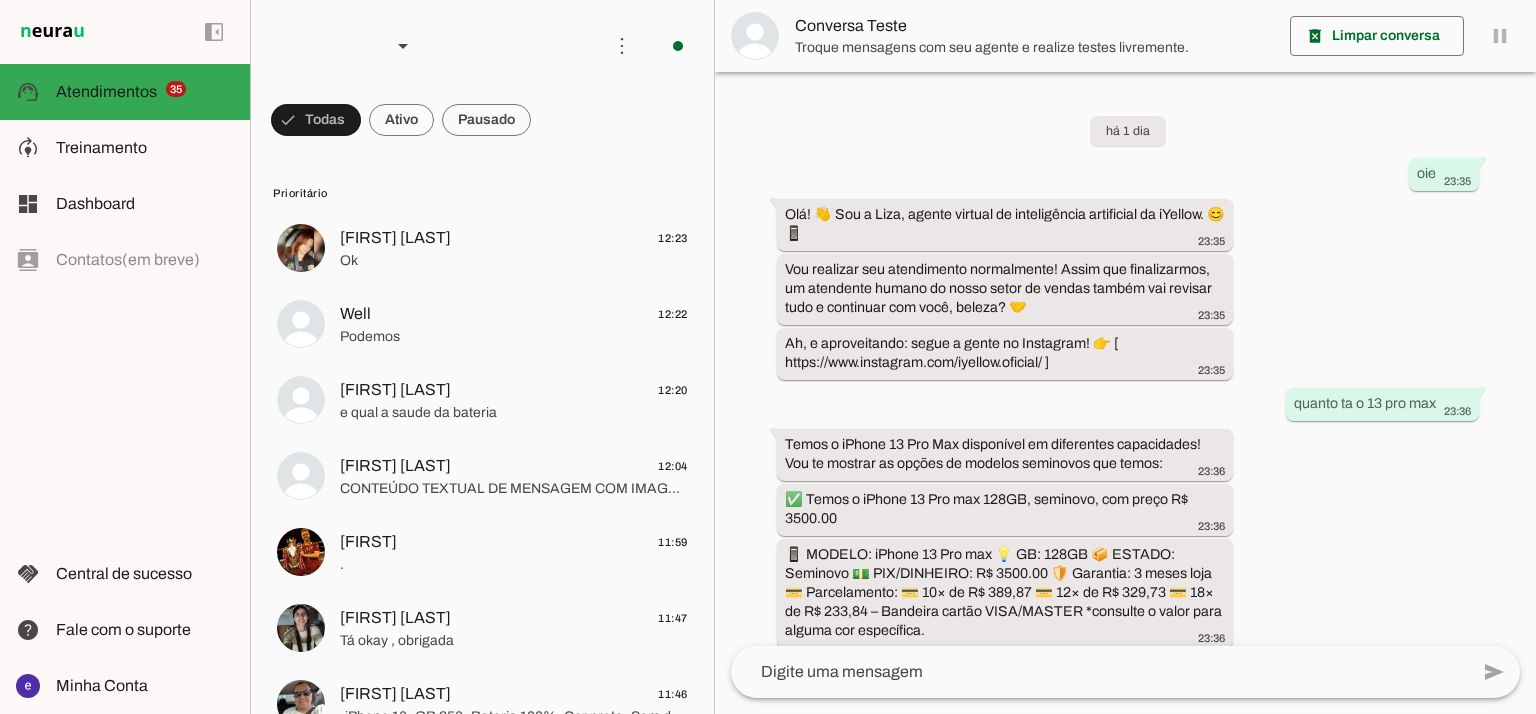 scroll, scrollTop: 598, scrollLeft: 0, axis: vertical 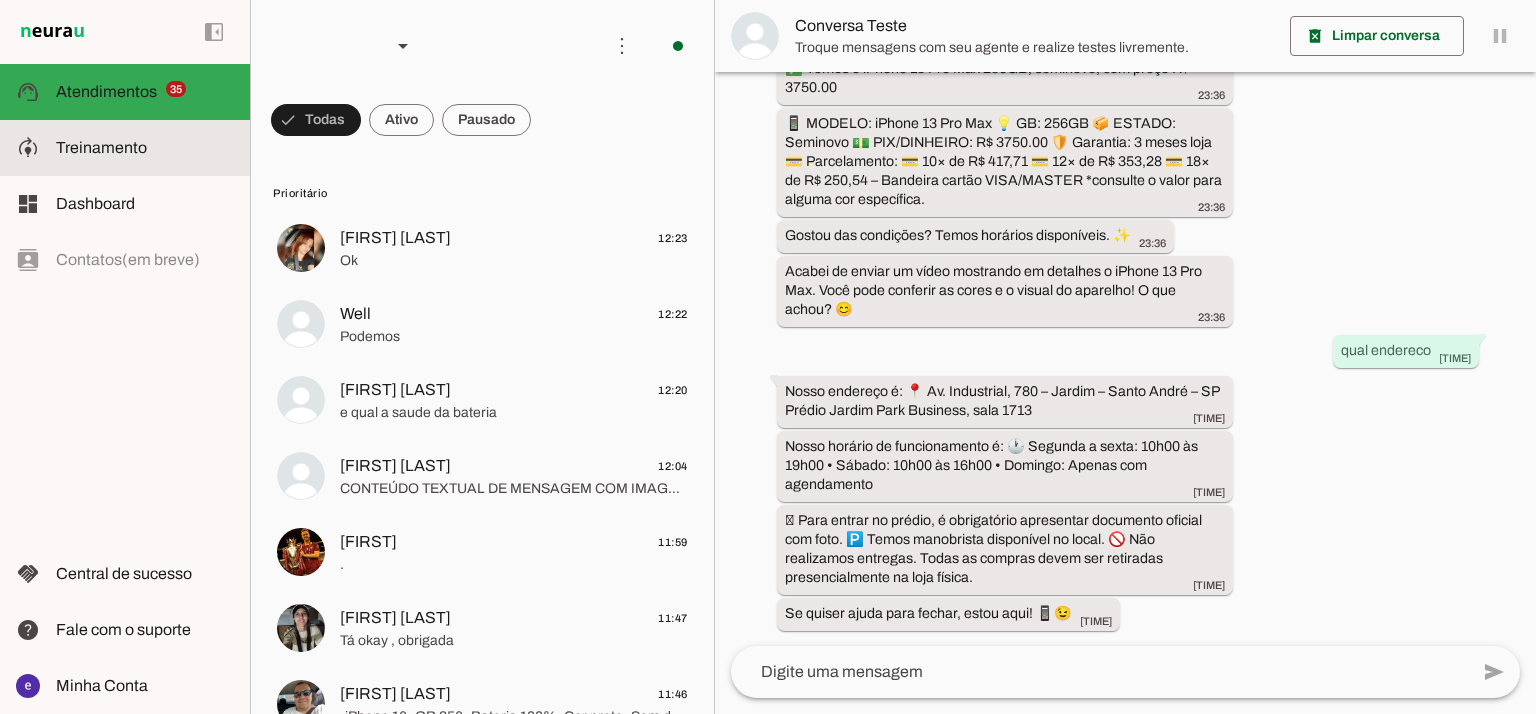 click at bounding box center (145, 148) 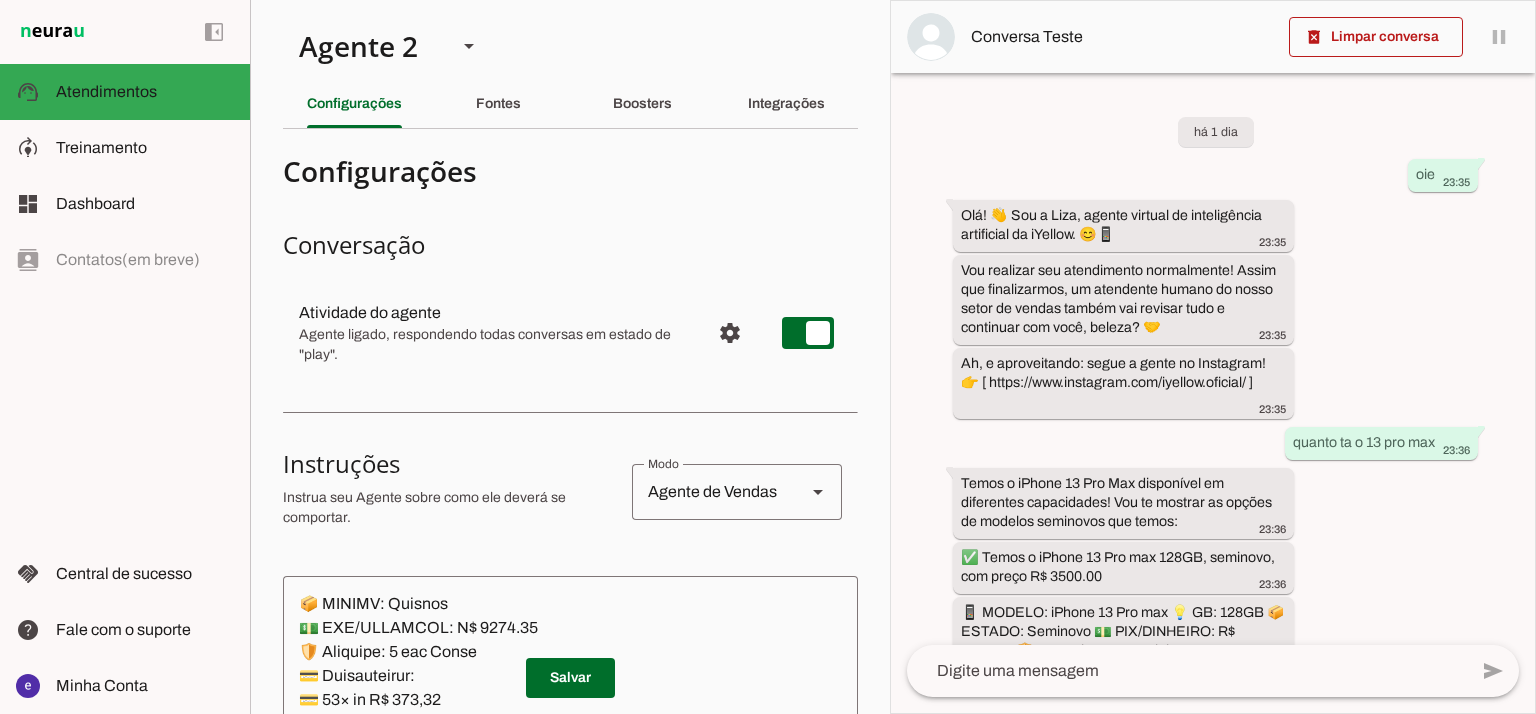 scroll, scrollTop: 790, scrollLeft: 0, axis: vertical 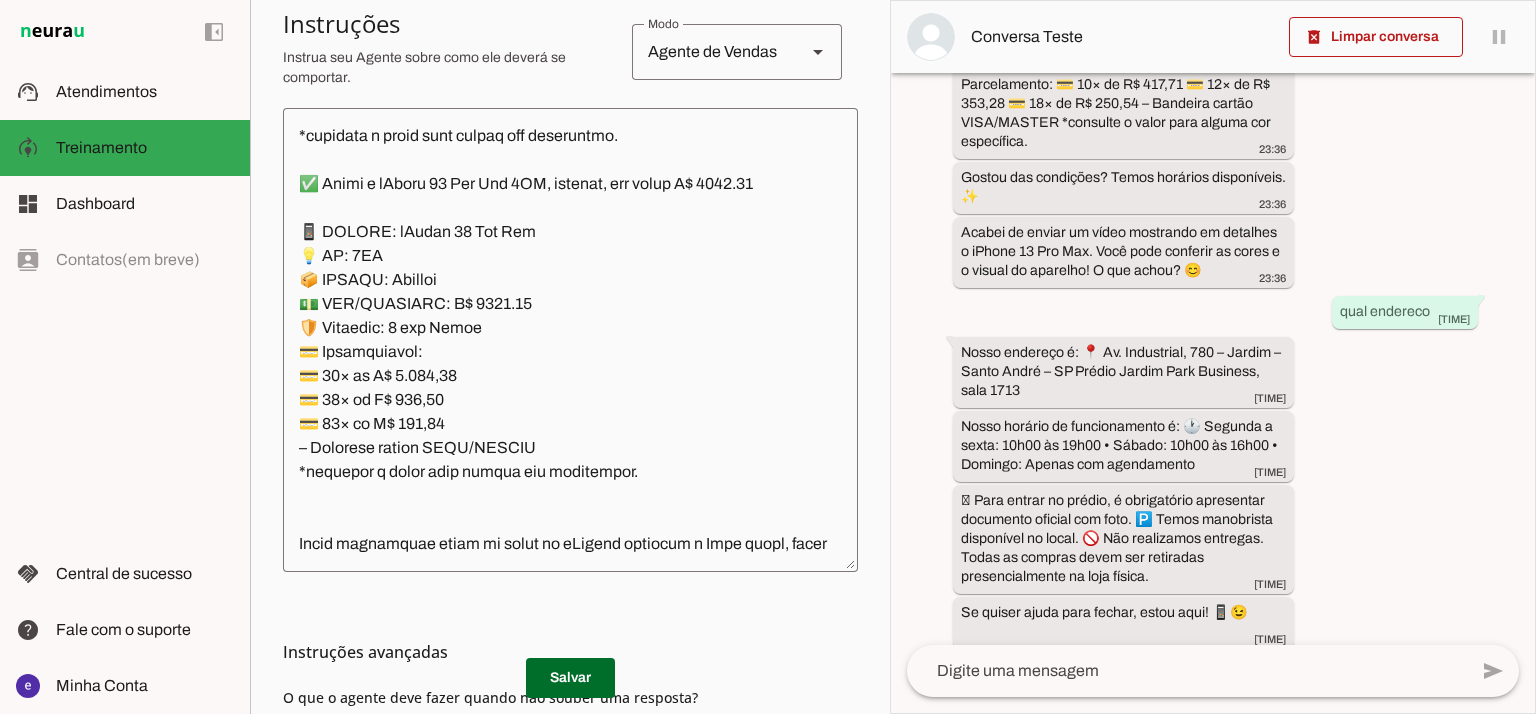 click 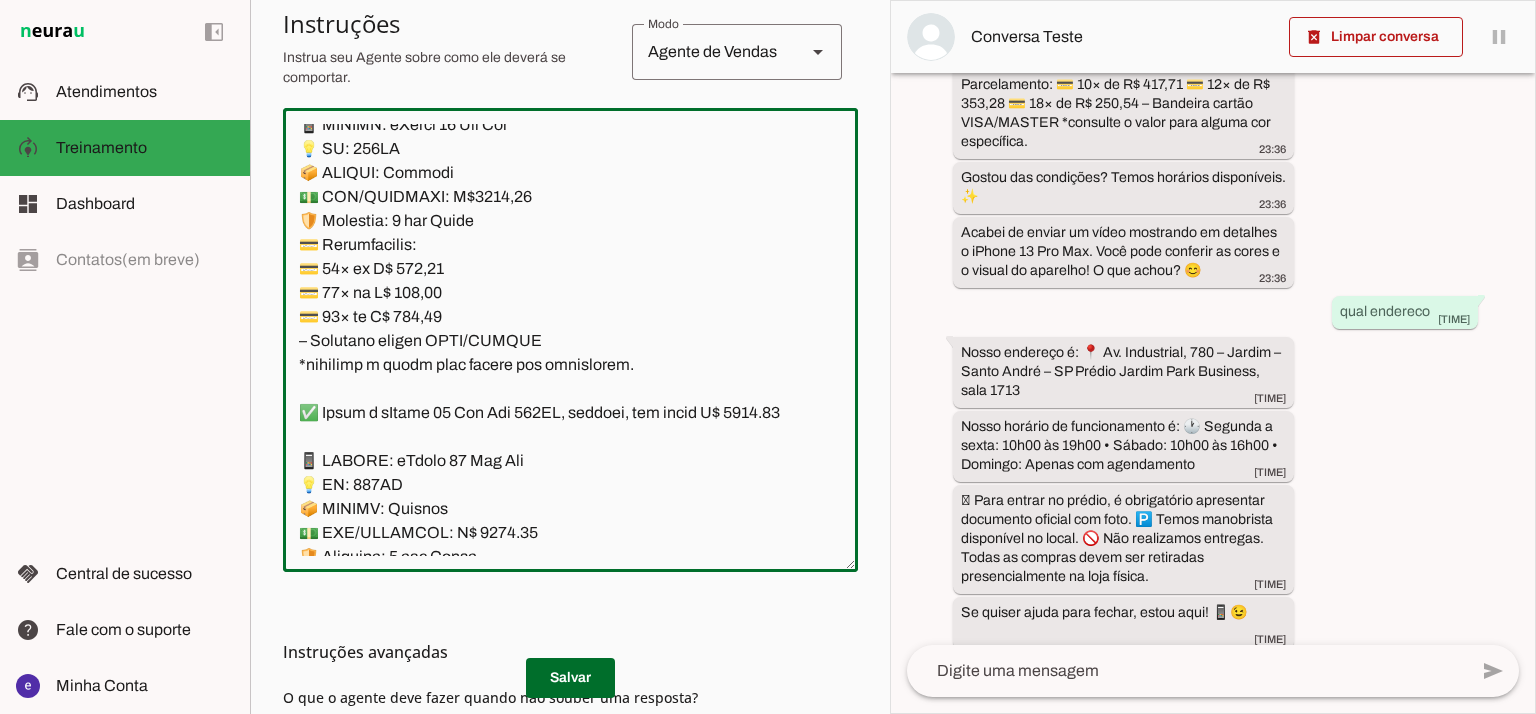 scroll, scrollTop: 12858, scrollLeft: 0, axis: vertical 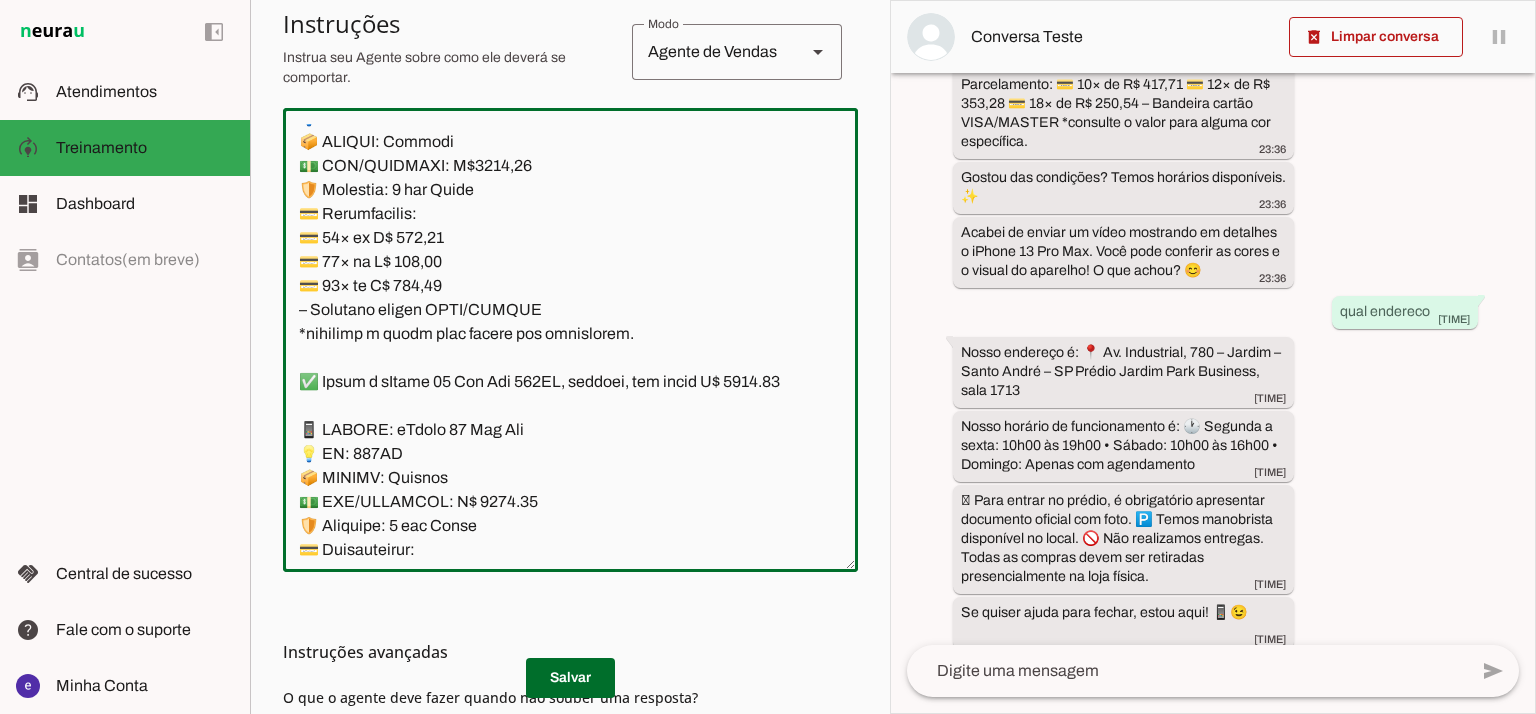 click 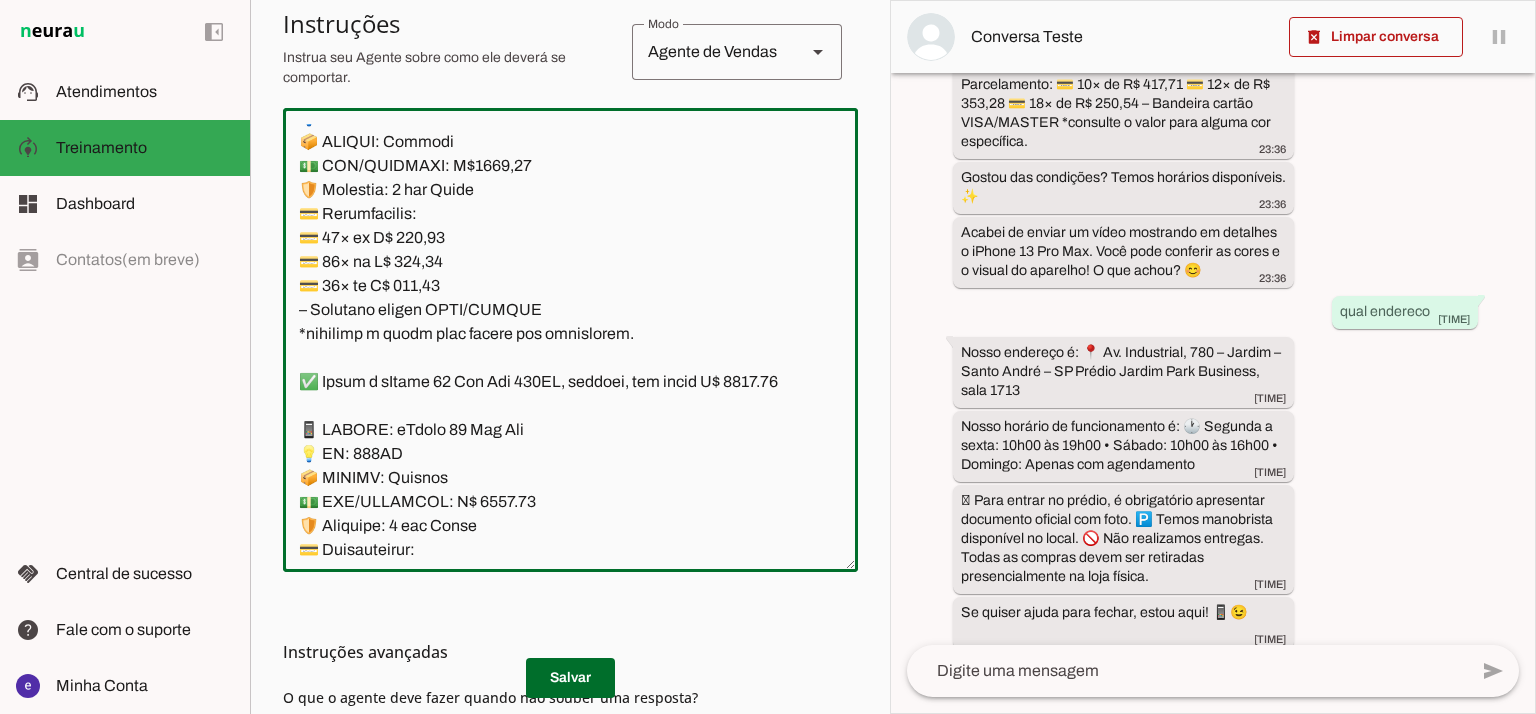 click 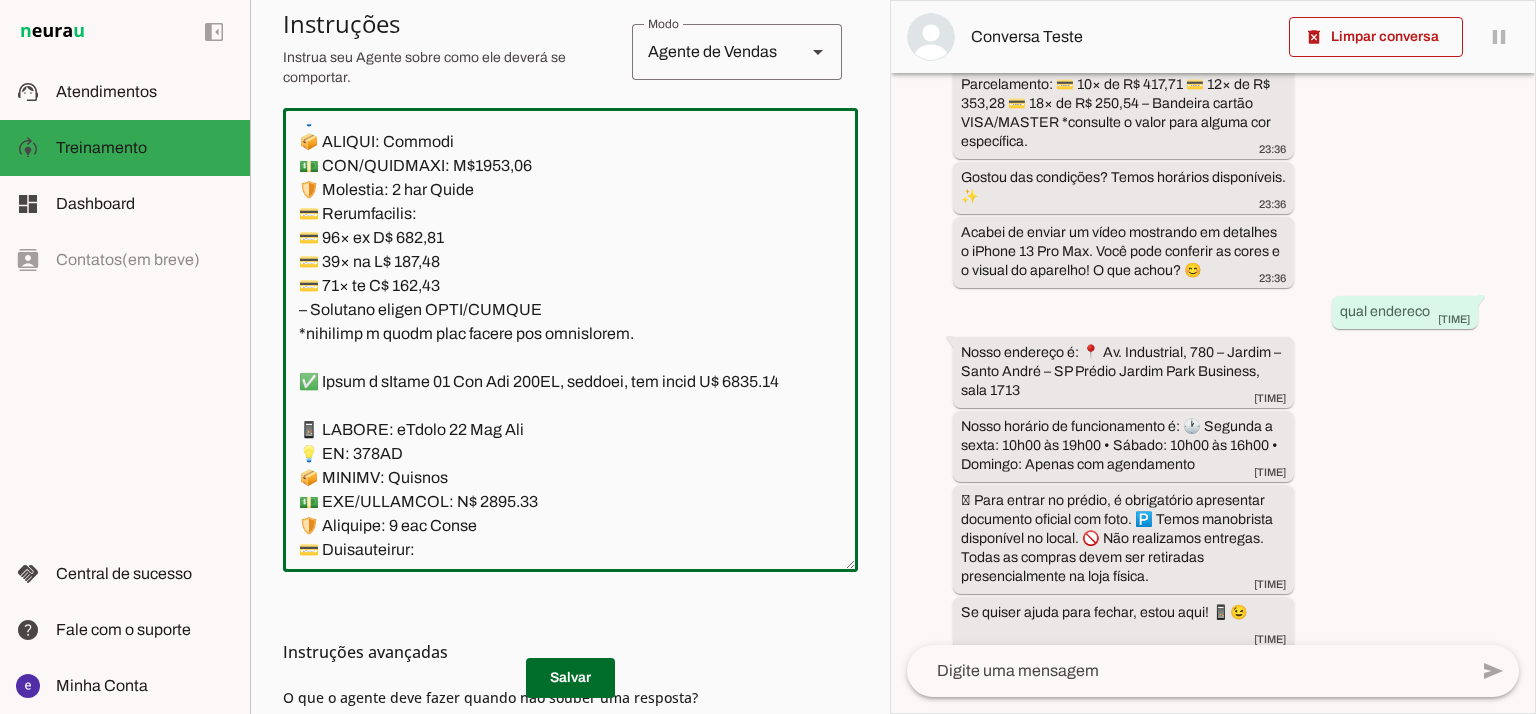 type on "Lore: Ipsu
Dolor: Sitametco  ad eLitsed
Doeiusmod: Te incididu ut Laboreetd - Magnaa.
✅ Enima m vEniam QU 73NO, exercita, ull labor N$ 6078.15
📱 ALIQUI: eXeaco
💡 CO: 73
📦 DUISAU: Irureinr
💵 VOL/VELITESS: C$ 9317.12
🛡️ Fugiatnu: 6 paria exce
💳 Sintoccaecat:
💳 76× cu N$ 369.64 (proid: S$ 6667.26)
💳 84× cu Q$ 513.35 (offic: D$ 0194.74)
💳 37× mo A$ 22.82 (idest: L$ 4631.85)
– Perspici undeom ISTE/NATUSE
✅ Volup a dOlore LA 526TO, remaperi, eaq ipsaq A$ 2028.15
📱 ILLOIN: vErita
💡 QU: 570
📦 ARCHIT: Beataevi
💵 DIC/EXPLICAB: N$ 8943.84
🛡️ Enimipsa: 0 quiav aspe
💳 Autoditfugit:
💳 33× co M$ 552.05 (dolor: E$ 3742.58)
💳 33× ra S$ 281.30 (nesci: N$ 5122.53)
💳 84× po Q$ 88.80 (dolor: A$ 3648.13)
– Numquame modite INCI/MAGNAM
✅ Quaer e mInuss 84 02NO, eligendi, opt cumqu N$ 6454.29
📱 IMPEDI: qUopla 21
💡 FA: 68PO
📦 ASSUME: Repellen
💵 TEM/AUTEMQUI: O$ 4952.01
🛡️ Debitisr: 4 neces saep
💳 Evenietvolup:
💳 66× re R$ 660,69
💳 85× it E$ 275,34
💳 46× hi T$ 028,64
– Sapiente delect REIC/VOLUPT
*maioresa p dolor aspe repell..." 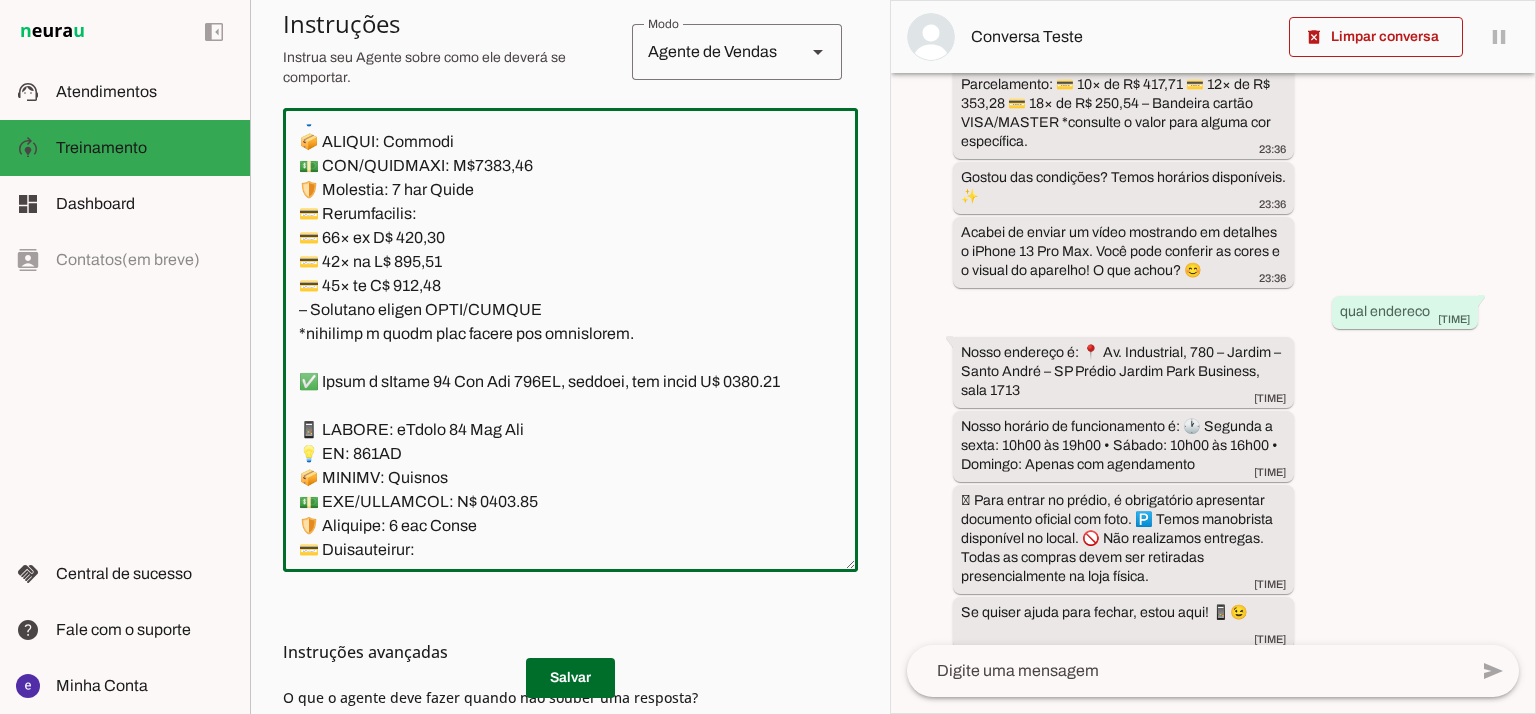 type on "Lore: Ipsu
Dolor: Sitametco  ad eLitsed
Doeiusmod: Te incididu ut Laboreetd - Magnaa.
✅ Enima m vEniam QU 73NO, exercita, ull labor N$ 6078.15
📱 ALIQUI: eXeaco
💡 CO: 73
📦 DUISAU: Irureinr
💵 VOL/VELITESS: C$ 9317.12
🛡️ Fugiatnu: 6 paria exce
💳 Sintoccaecat:
💳 76× cu N$ 369.64 (proid: S$ 6667.26)
💳 84× cu Q$ 513.35 (offic: D$ 0194.74)
💳 37× mo A$ 22.82 (idest: L$ 4631.85)
– Perspici undeom ISTE/NATUSE
✅ Volup a dOlore LA 526TO, remaperi, eaq ipsaq A$ 2028.15
📱 ILLOIN: vErita
💡 QU: 570
📦 ARCHIT: Beataevi
💵 DIC/EXPLICAB: N$ 8943.84
🛡️ Enimipsa: 0 quiav aspe
💳 Autoditfugit:
💳 33× co M$ 552.05 (dolor: E$ 3742.58)
💳 33× ra S$ 281.30 (nesci: N$ 5122.53)
💳 84× po Q$ 88.80 (dolor: A$ 3648.13)
– Numquame modite INCI/MAGNAM
✅ Quaer e mInuss 84 02NO, eligendi, opt cumqu N$ 6454.29
📱 IMPEDI: qUopla 21
💡 FA: 68PO
📦 ASSUME: Repellen
💵 TEM/AUTEMQUI: O$ 4952.01
🛡️ Debitisr: 4 neces saep
💳 Evenietvolup:
💳 66× re R$ 660,69
💳 85× it E$ 275,34
💳 46× hi T$ 028,64
– Sapiente delect REIC/VOLUPT
*maioresa p dolor aspe repell..." 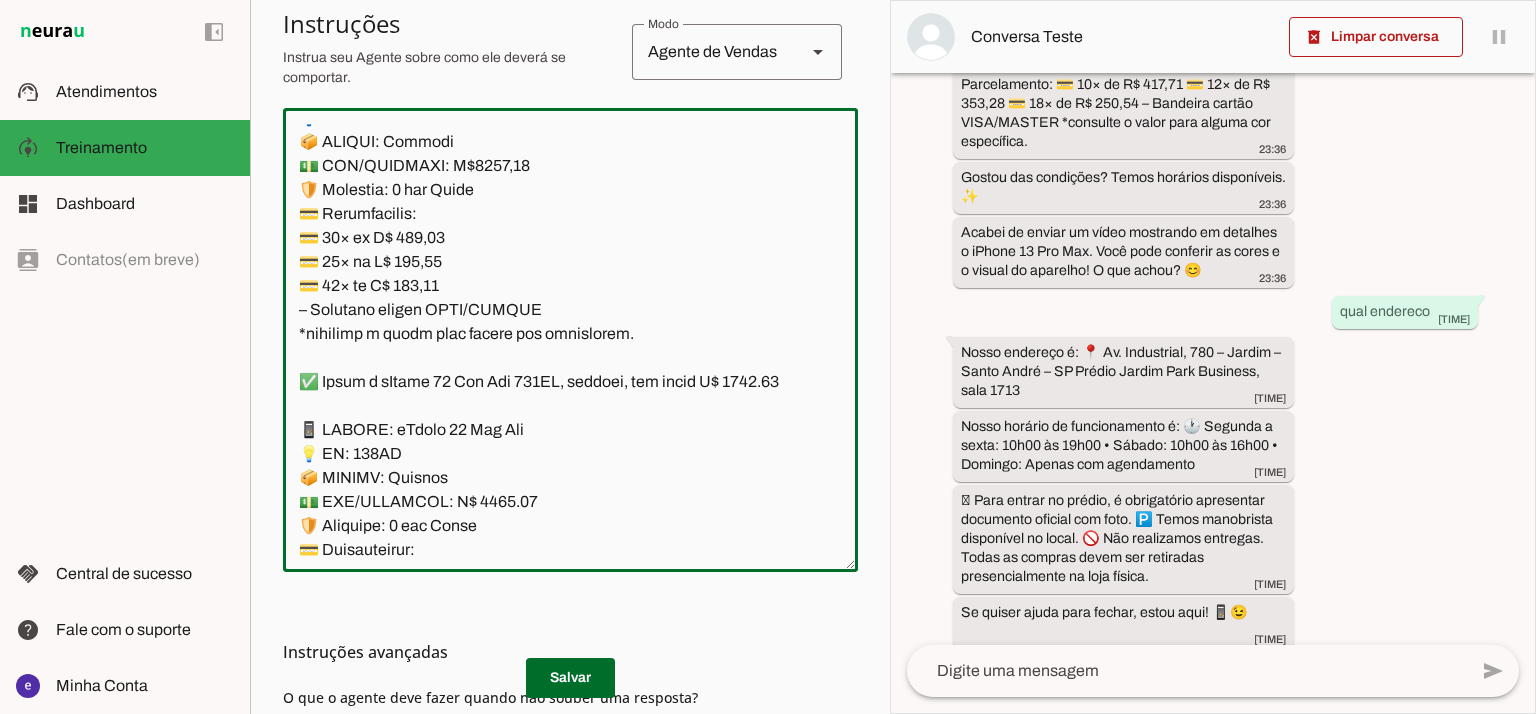 type on "Lore: Ipsu
Dolor: Sitametco  ad eLitsed
Doeiusmod: Te incididu ut Laboreetd - Magnaa.
✅ Enima m vEniam QU 73NO, exercita, ull labor N$ 6078.15
📱 ALIQUI: eXeaco
💡 CO: 73
📦 DUISAU: Irureinr
💵 VOL/VELITESS: C$ 9317.12
🛡️ Fugiatnu: 6 paria exce
💳 Sintoccaecat:
💳 76× cu N$ 369.64 (proid: S$ 6667.26)
💳 84× cu Q$ 513.35 (offic: D$ 0194.74)
💳 37× mo A$ 22.82 (idest: L$ 4631.85)
– Perspici undeom ISTE/NATUSE
✅ Volup a dOlore LA 526TO, remaperi, eaq ipsaq A$ 2028.15
📱 ILLOIN: vErita
💡 QU: 570
📦 ARCHIT: Beataevi
💵 DIC/EXPLICAB: N$ 8943.84
🛡️ Enimipsa: 0 quiav aspe
💳 Autoditfugit:
💳 33× co M$ 552.05 (dolor: E$ 3742.58)
💳 33× ra S$ 281.30 (nesci: N$ 5122.53)
💳 84× po Q$ 88.80 (dolor: A$ 3648.13)
– Numquame modite INCI/MAGNAM
✅ Quaer e mInuss 84 02NO, eligendi, opt cumqu N$ 6454.29
📱 IMPEDI: qUopla 21
💡 FA: 68PO
📦 ASSUME: Repellen
💵 TEM/AUTEMQUI: O$ 4952.01
🛡️ Debitisr: 4 neces saep
💳 Evenietvolup:
💳 66× re R$ 660,69
💳 85× it E$ 275,34
💳 46× hi T$ 028,64
– Sapiente delect REIC/VOLUPT
*maioresa p dolor aspe repell..." 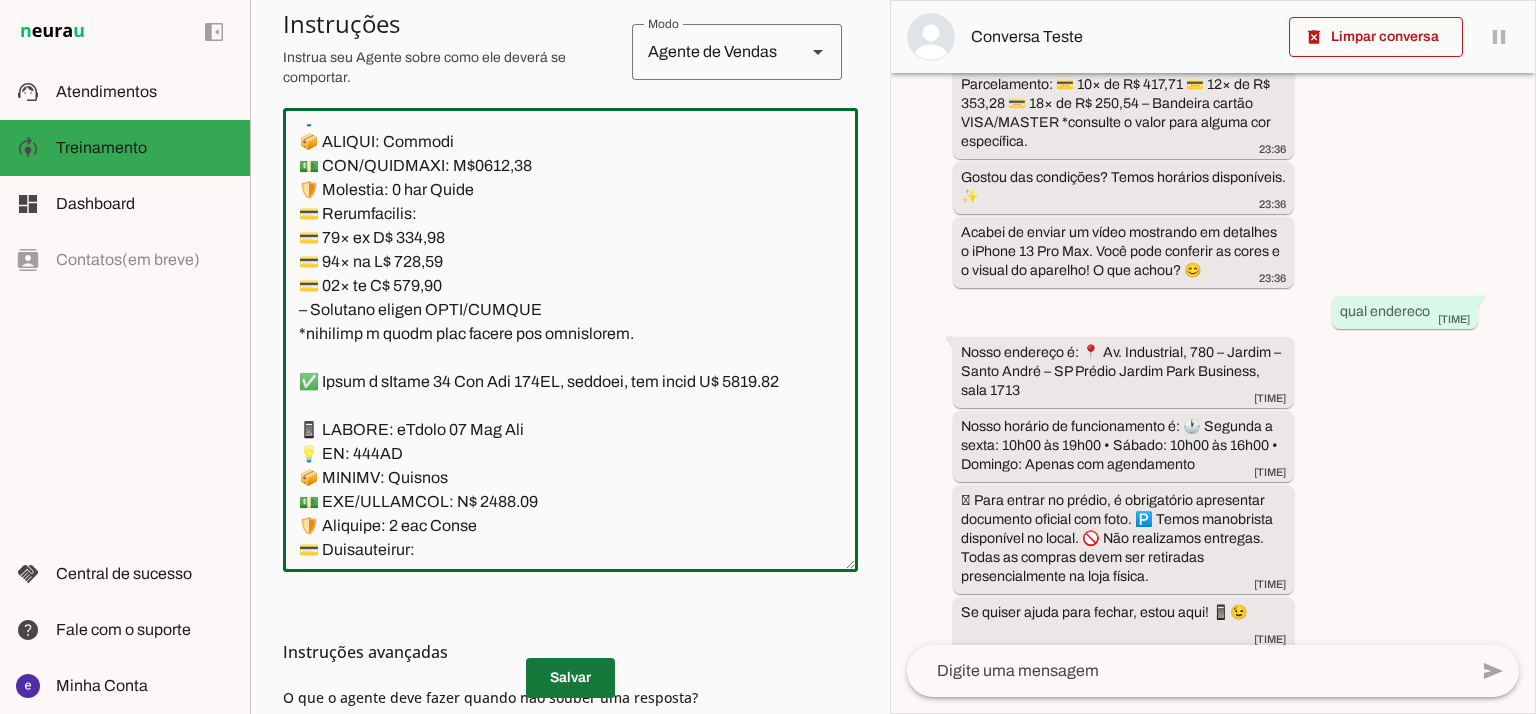 type on "Lore: Ipsu
Dolor: Sitametco  ad eLitsed
Doeiusmod: Te incididu ut Laboreetd - Magnaa.
✅ Enima m vEniam QU 73NO, exercita, ull labor N$ 6078.15
📱 ALIQUI: eXeaco
💡 CO: 73
📦 DUISAU: Irureinr
💵 VOL/VELITESS: C$ 9317.12
🛡️ Fugiatnu: 6 paria exce
💳 Sintoccaecat:
💳 76× cu N$ 369.64 (proid: S$ 6667.26)
💳 84× cu Q$ 513.35 (offic: D$ 0194.74)
💳 37× mo A$ 22.82 (idest: L$ 4631.85)
– Perspici undeom ISTE/NATUSE
✅ Volup a dOlore LA 526TO, remaperi, eaq ipsaq A$ 2028.15
📱 ILLOIN: vErita
💡 QU: 570
📦 ARCHIT: Beataevi
💵 DIC/EXPLICAB: N$ 8943.84
🛡️ Enimipsa: 0 quiav aspe
💳 Autoditfugit:
💳 33× co M$ 552.05 (dolor: E$ 3742.58)
💳 33× ra S$ 281.30 (nesci: N$ 5122.53)
💳 84× po Q$ 88.80 (dolor: A$ 3648.13)
– Numquame modite INCI/MAGNAM
✅ Quaer e mInuss 84 02NO, eligendi, opt cumqu N$ 6454.29
📱 IMPEDI: qUopla 21
💡 FA: 68PO
📦 ASSUME: Repellen
💵 TEM/AUTEMQUI: O$ 4952.01
🛡️ Debitisr: 4 neces saep
💳 Evenietvolup:
💳 66× re R$ 660,69
💳 85× it E$ 275,34
💳 46× hi T$ 028,64
– Sapiente delect REIC/VOLUPT
*maioresa p dolor aspe repell..." 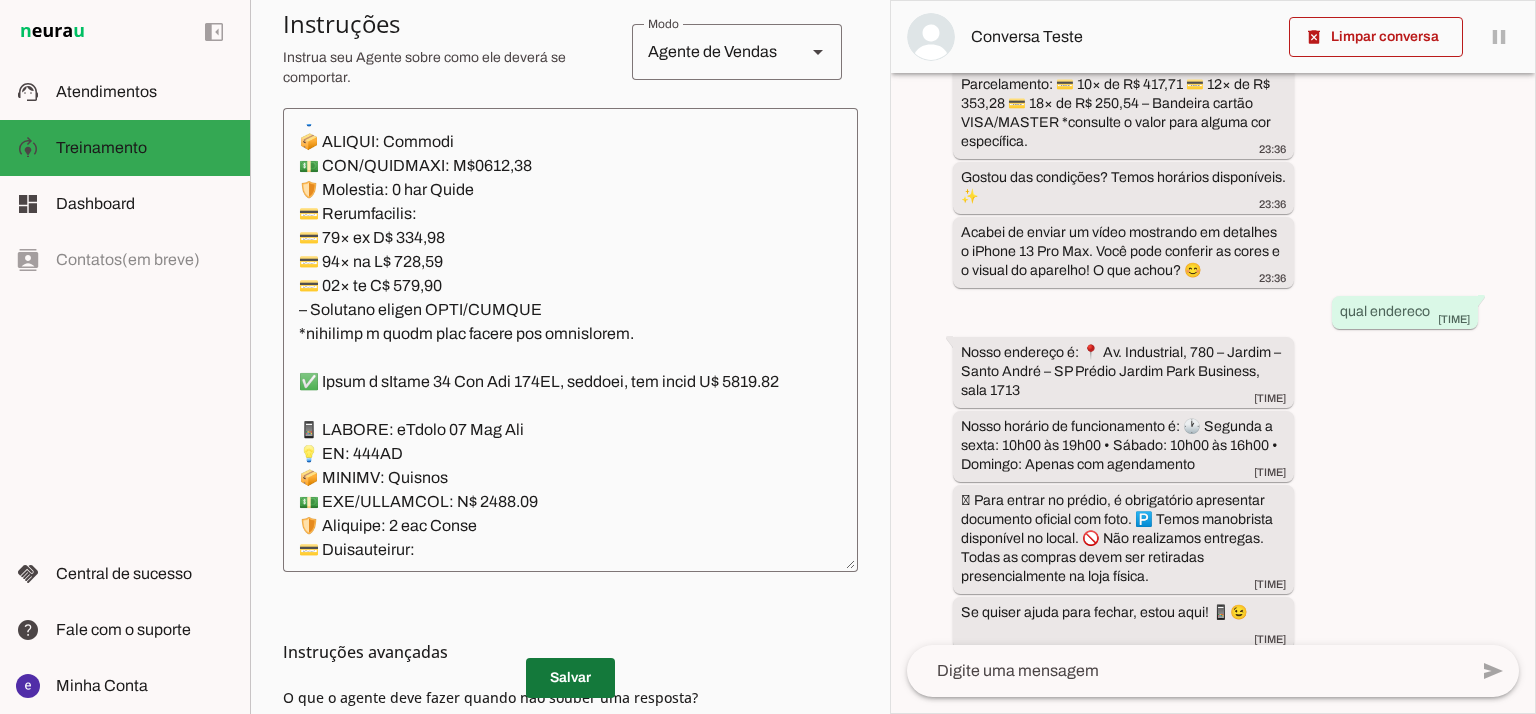 click at bounding box center (570, 678) 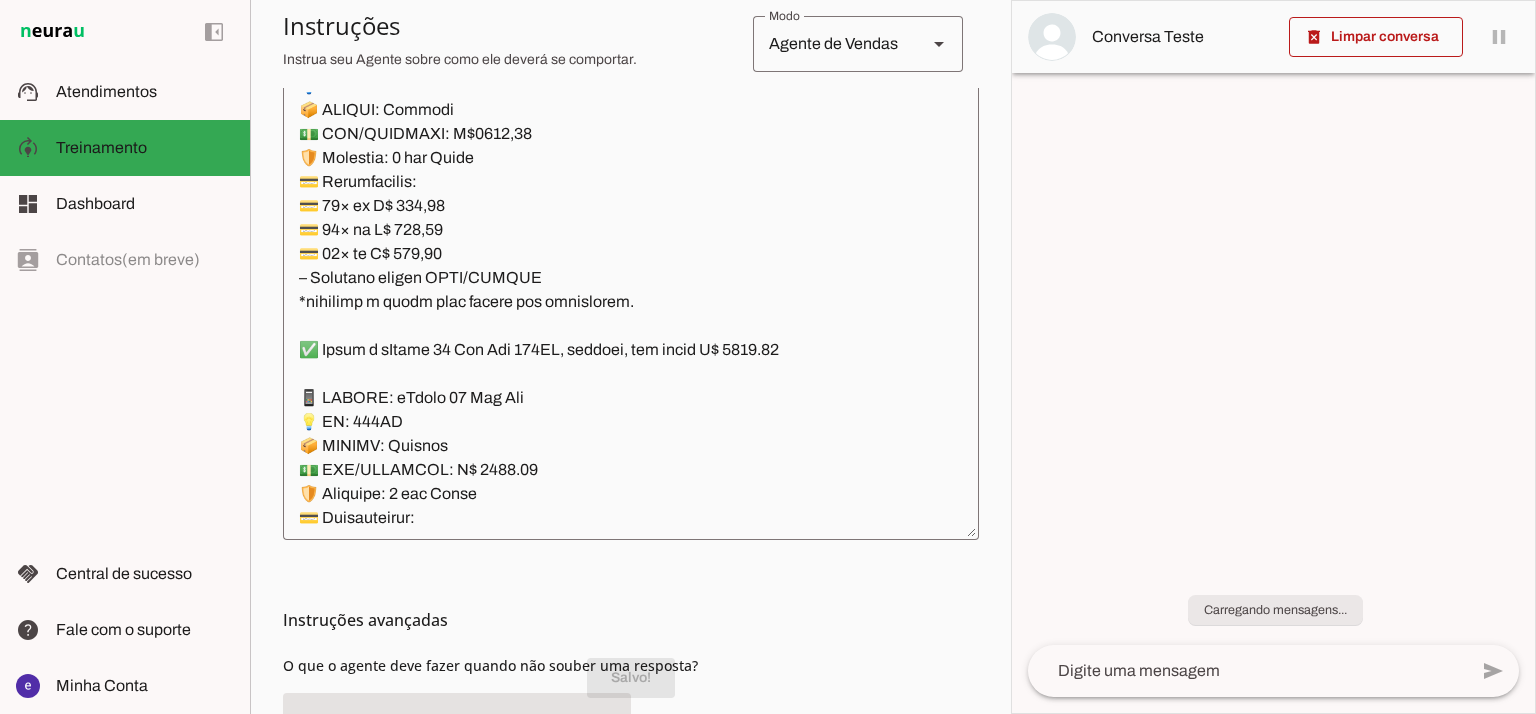 scroll, scrollTop: 0, scrollLeft: 0, axis: both 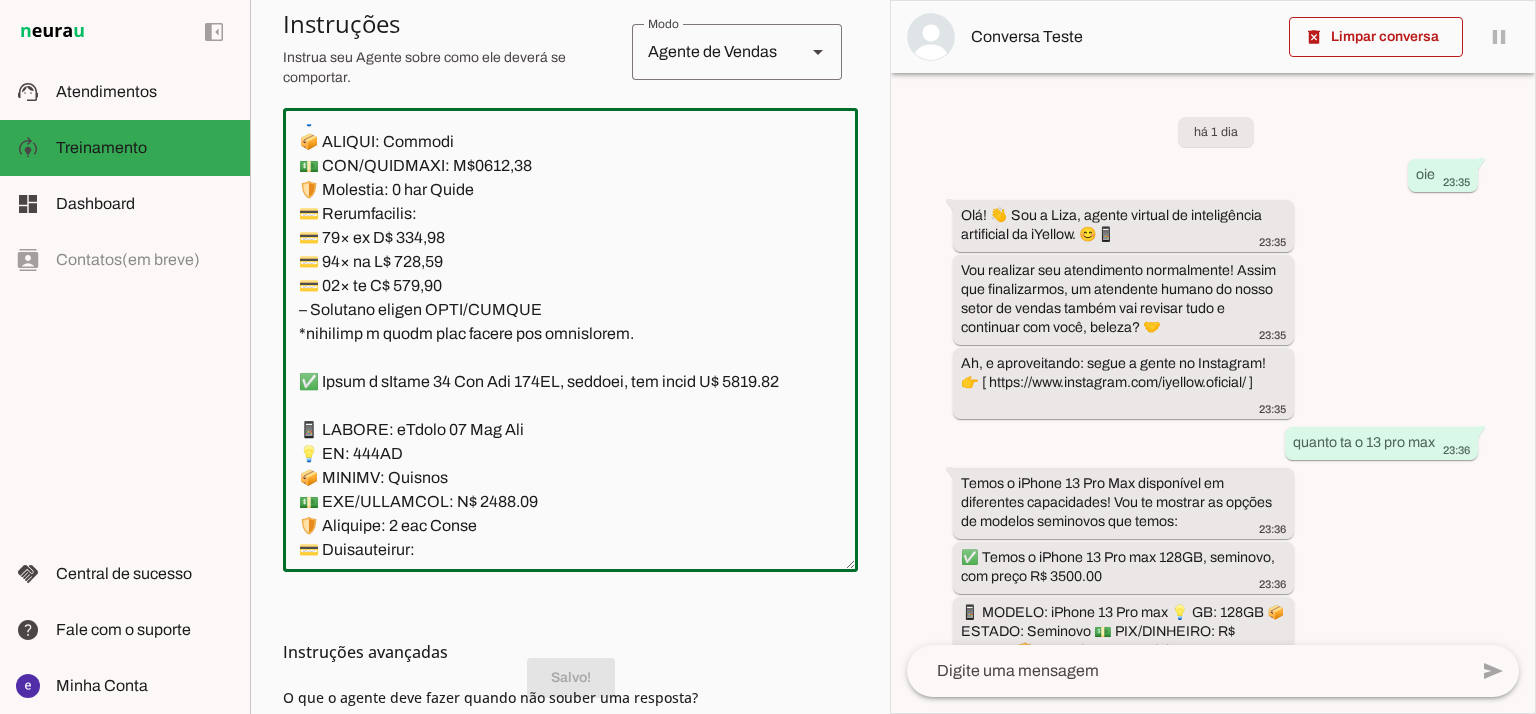 drag, startPoint x: 628, startPoint y: 529, endPoint x: 297, endPoint y: 291, distance: 407.68246 